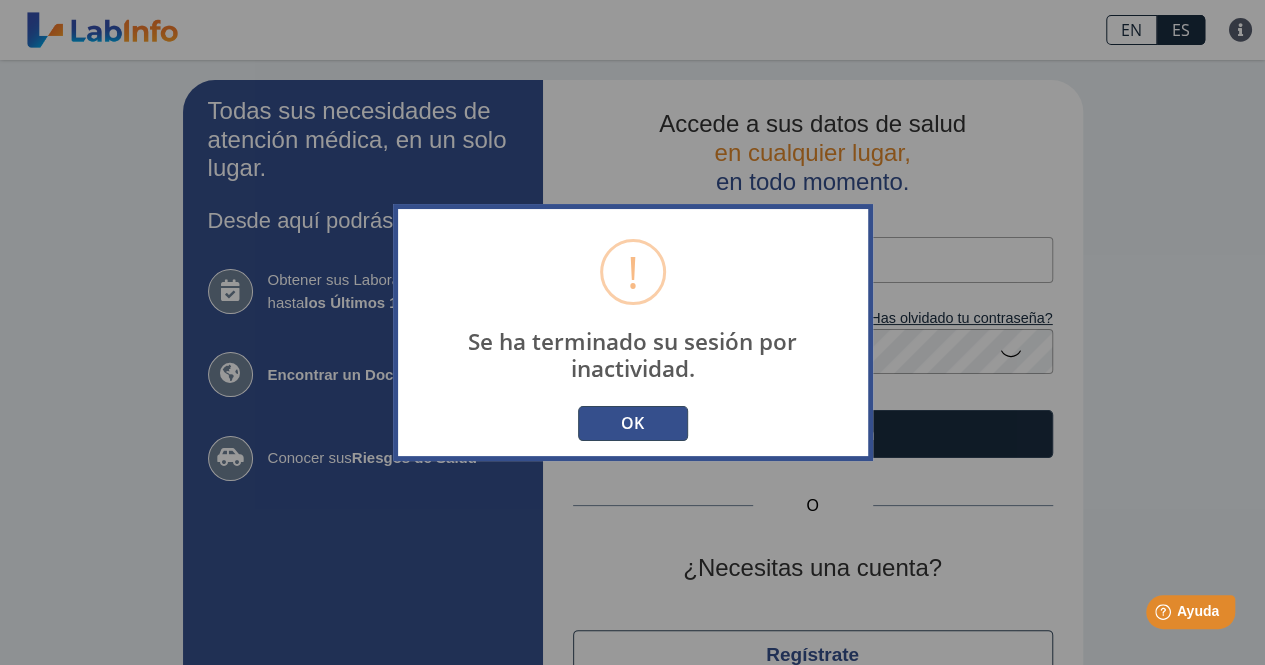 scroll, scrollTop: 0, scrollLeft: 0, axis: both 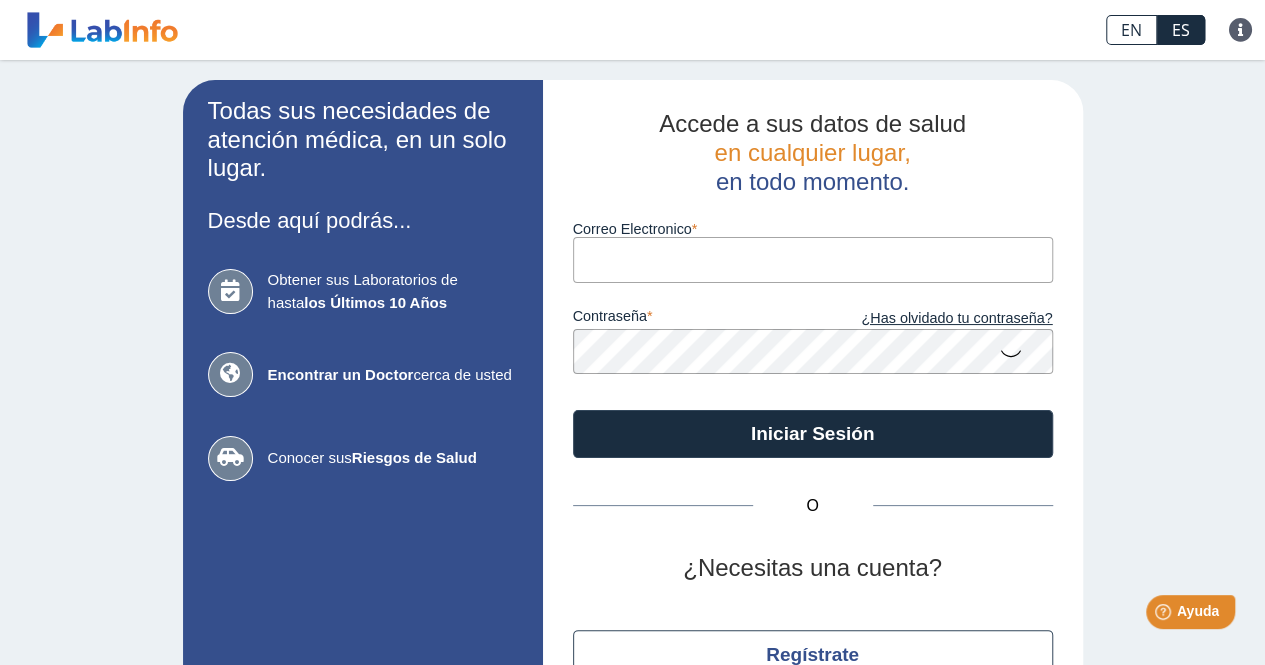 click on "Correo Electronico" at bounding box center [813, 259] 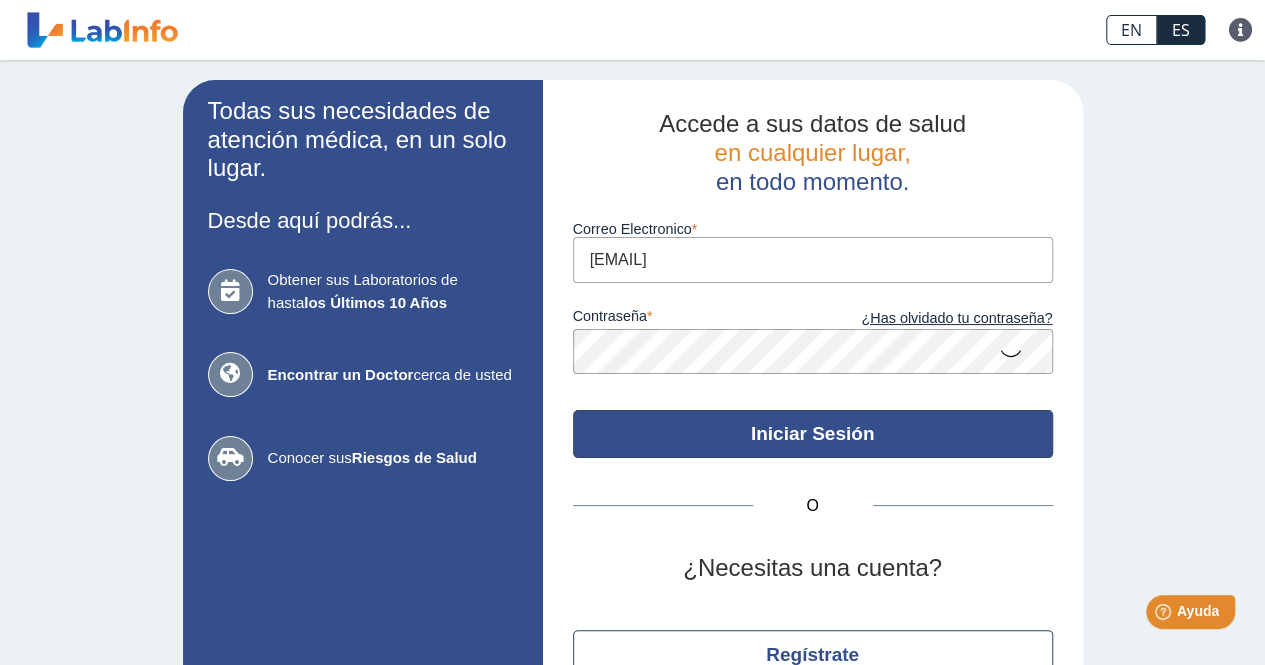 click on "Iniciar Sesión" 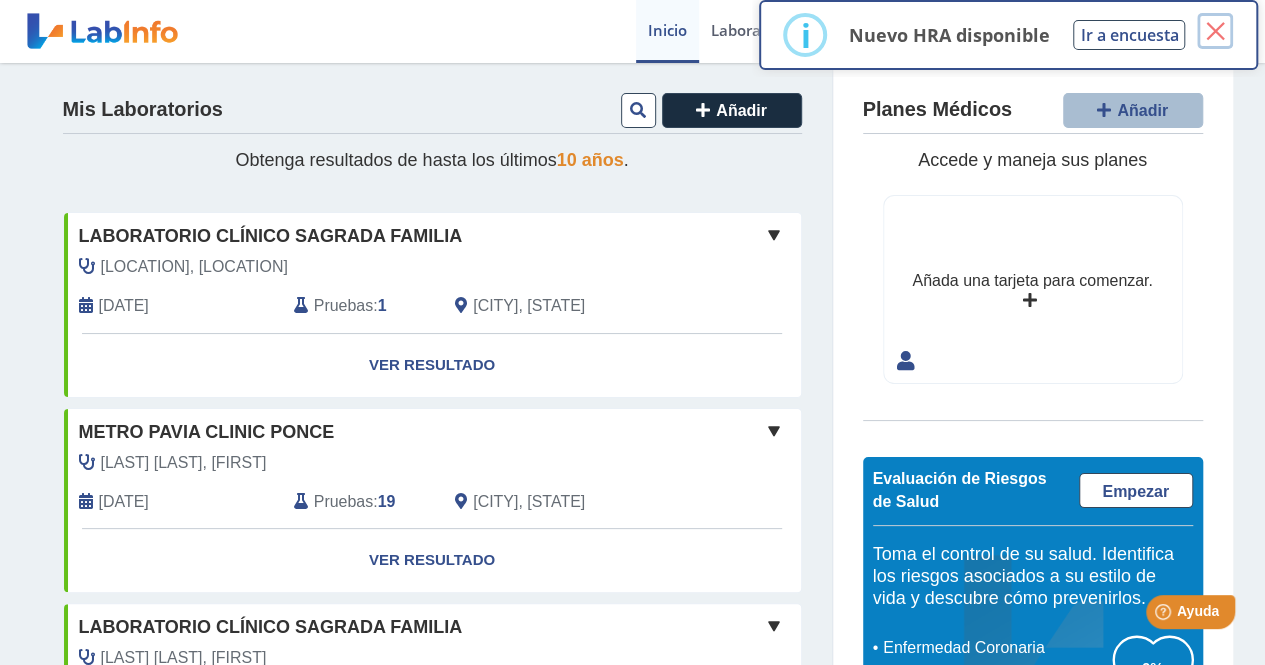 click on "×" at bounding box center [1215, 31] 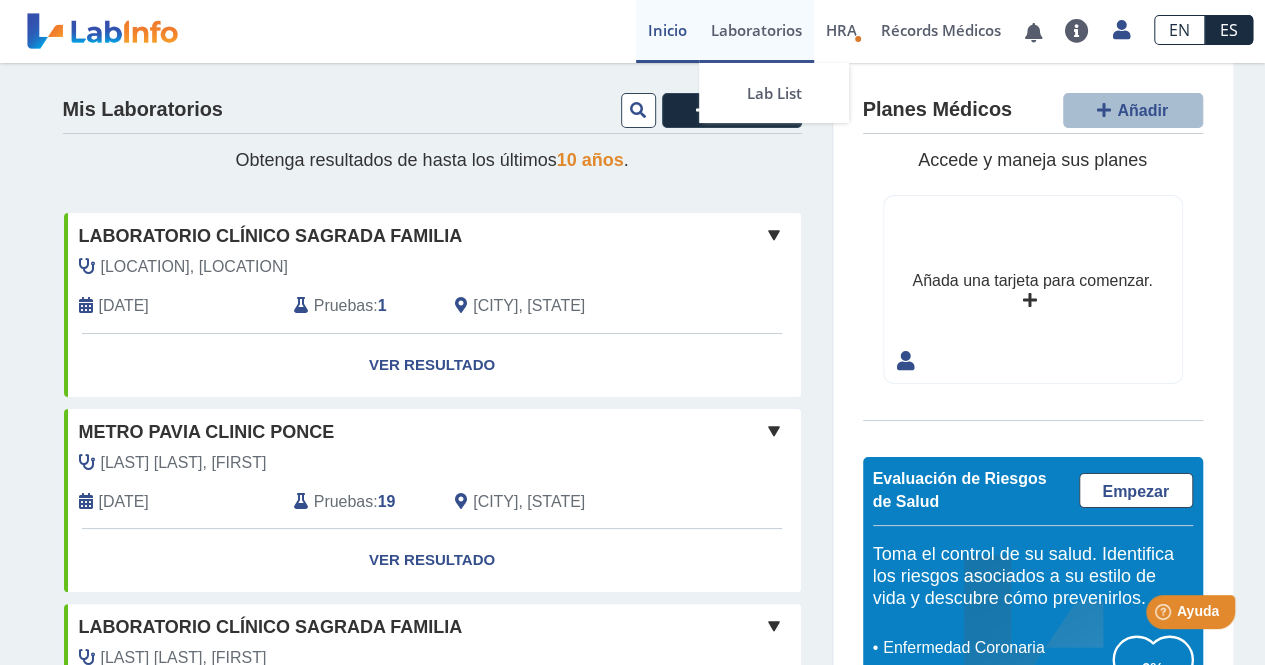 click on "Laboratorios" at bounding box center [756, 31] 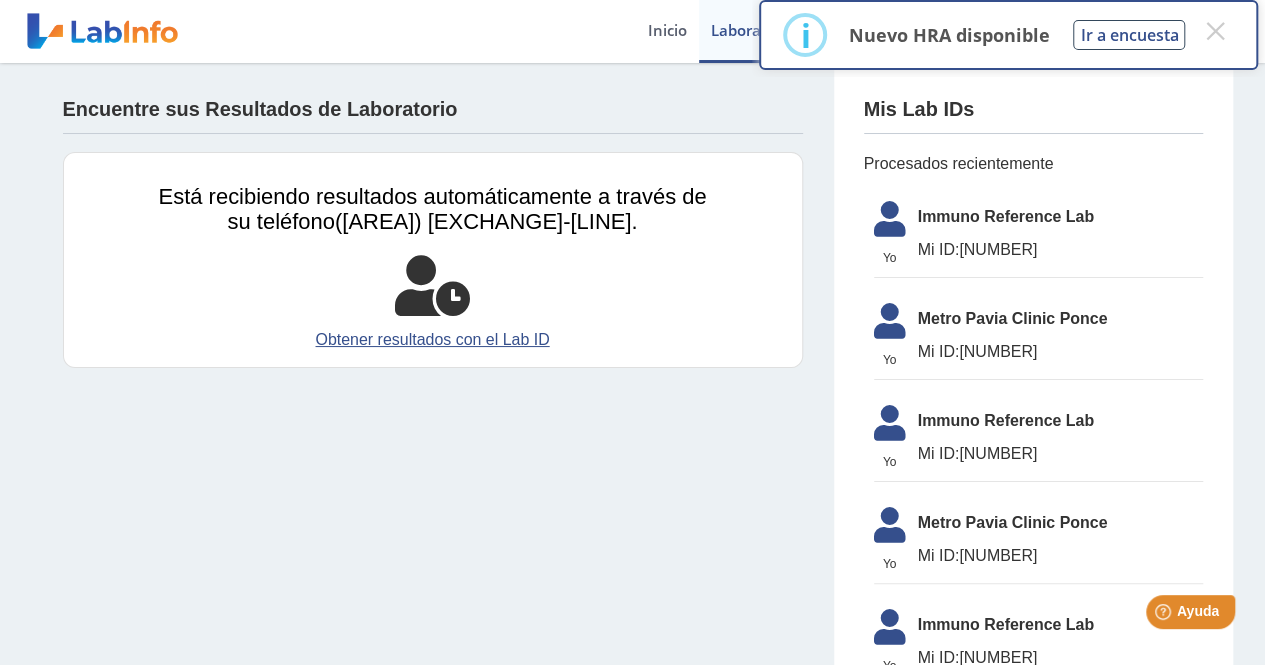 click on "Immuno Reference Lab" 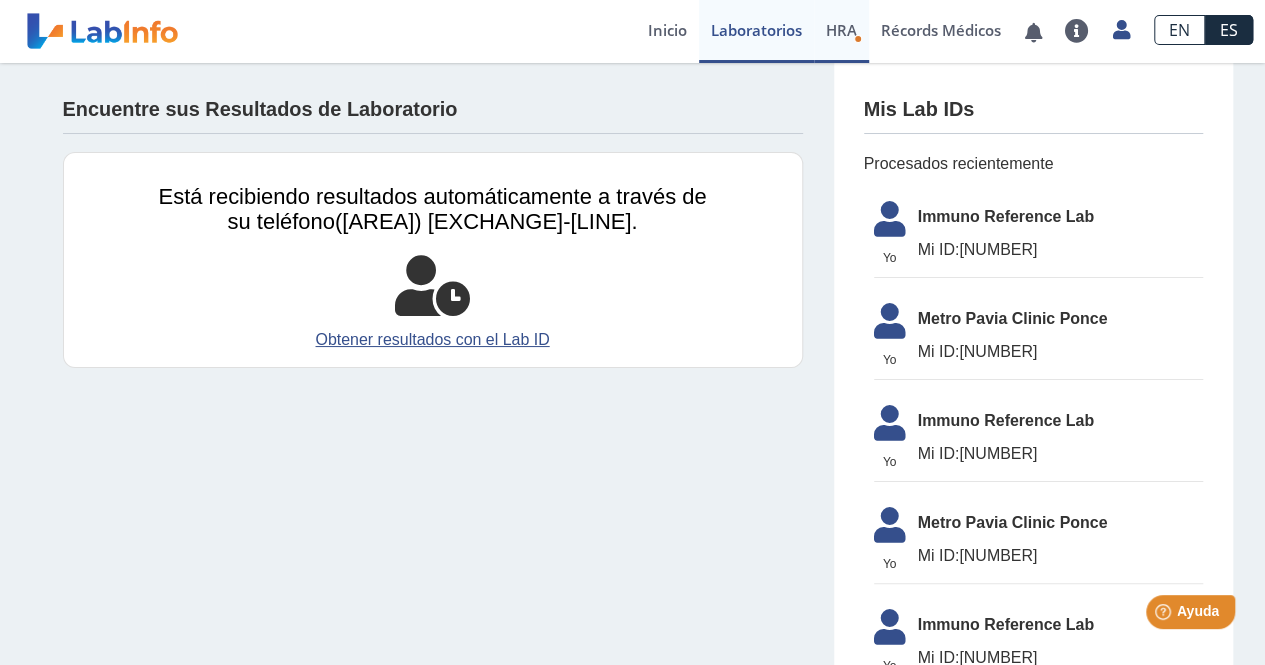 click on "HRA" at bounding box center [841, 30] 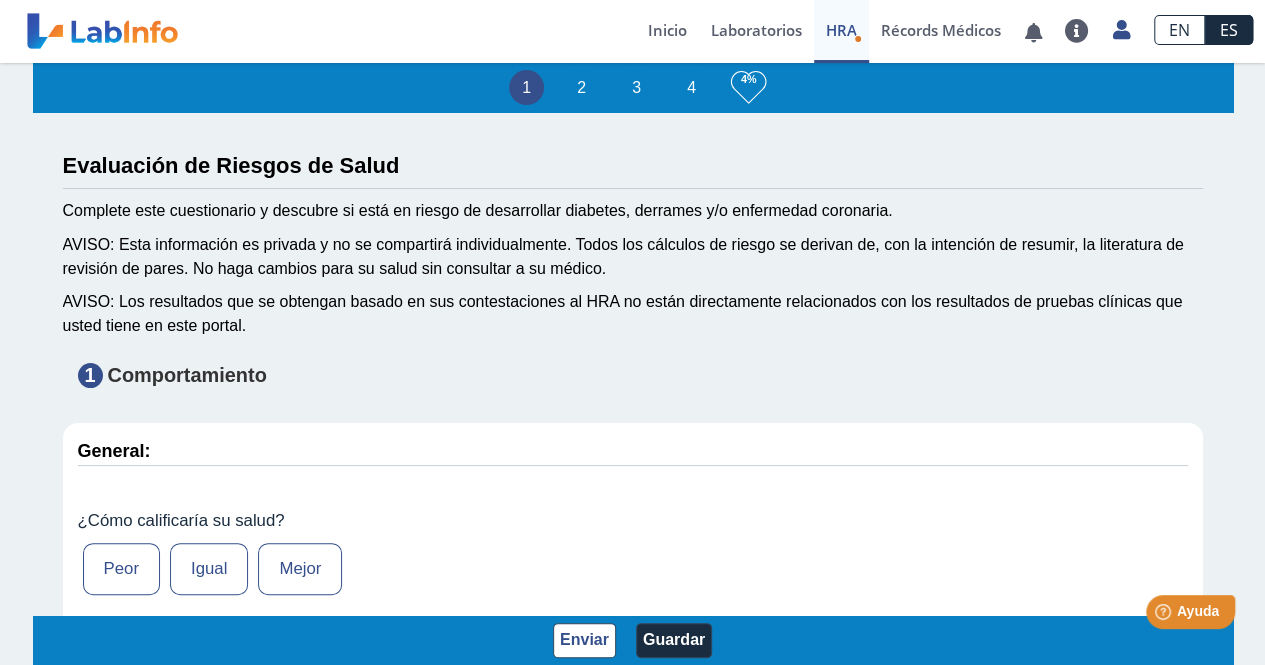 scroll, scrollTop: 2, scrollLeft: 0, axis: vertical 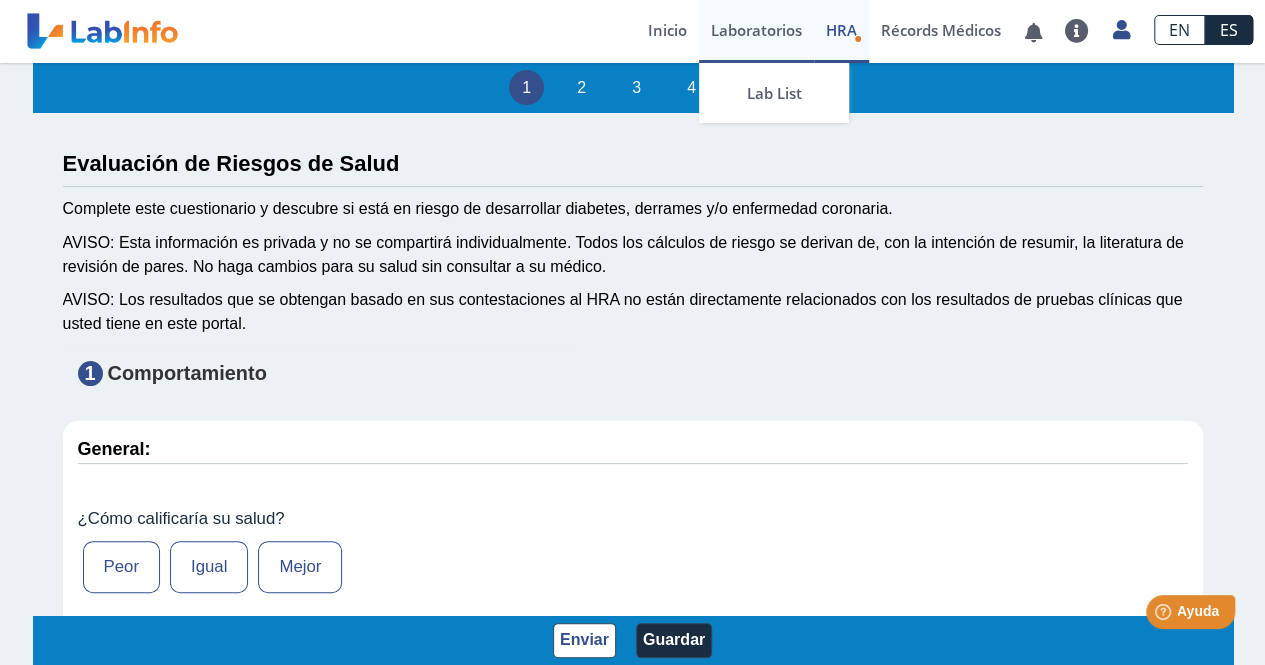 click on "Laboratorios" at bounding box center (756, 31) 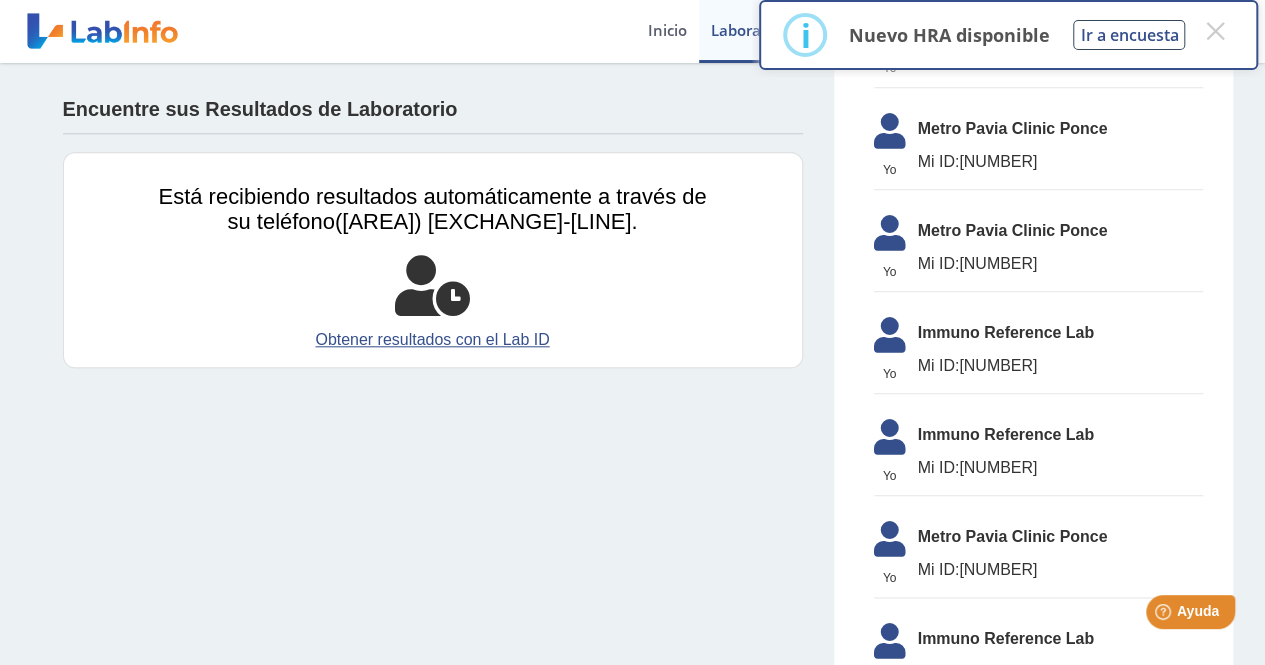 scroll, scrollTop: 891, scrollLeft: 0, axis: vertical 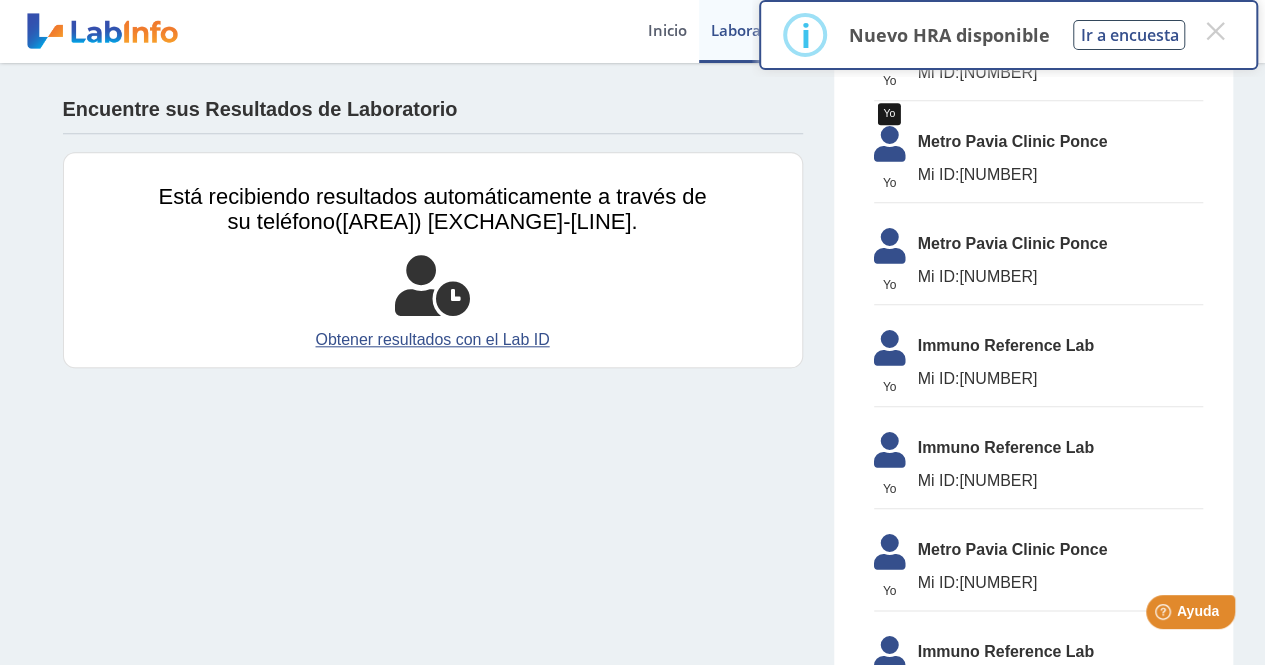click 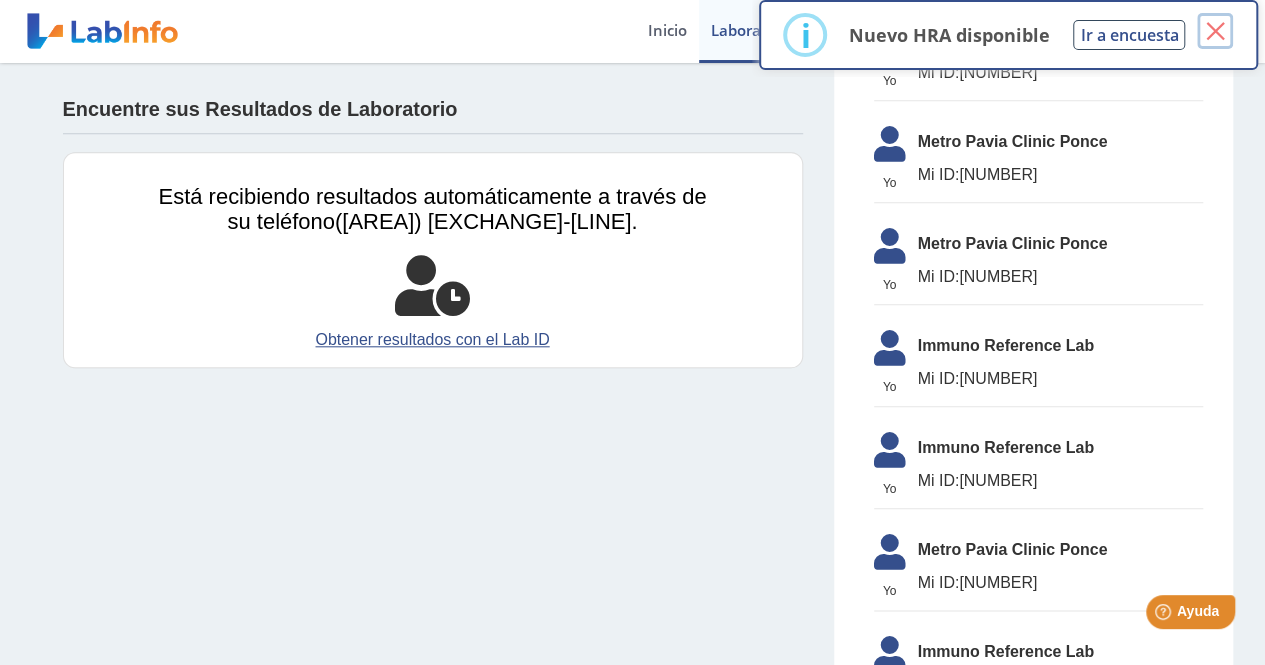 click on "×" at bounding box center [1215, 31] 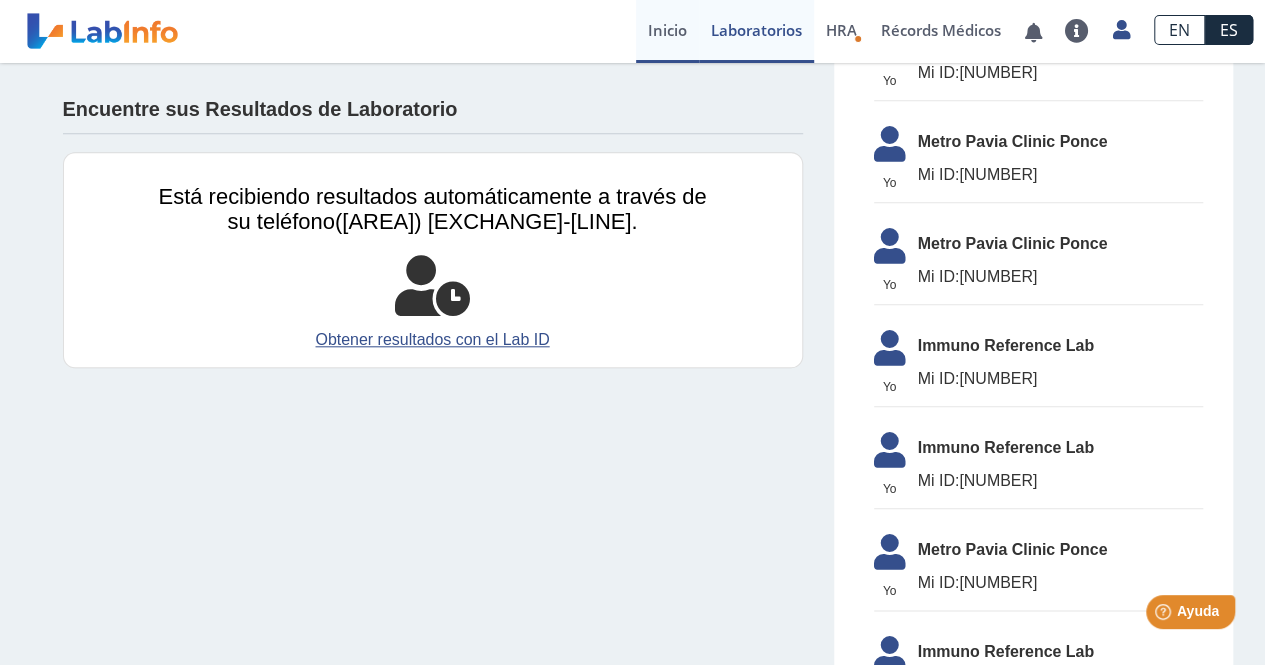 click on "Inicio" at bounding box center (667, 31) 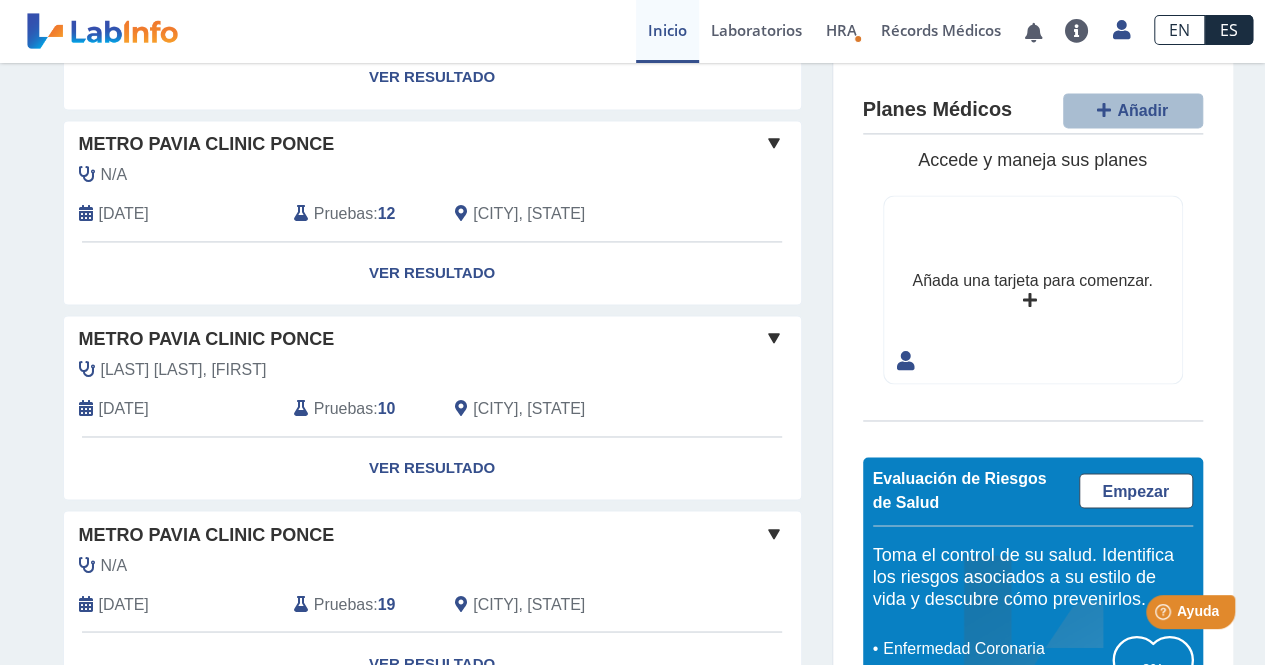 scroll, scrollTop: 1608, scrollLeft: 0, axis: vertical 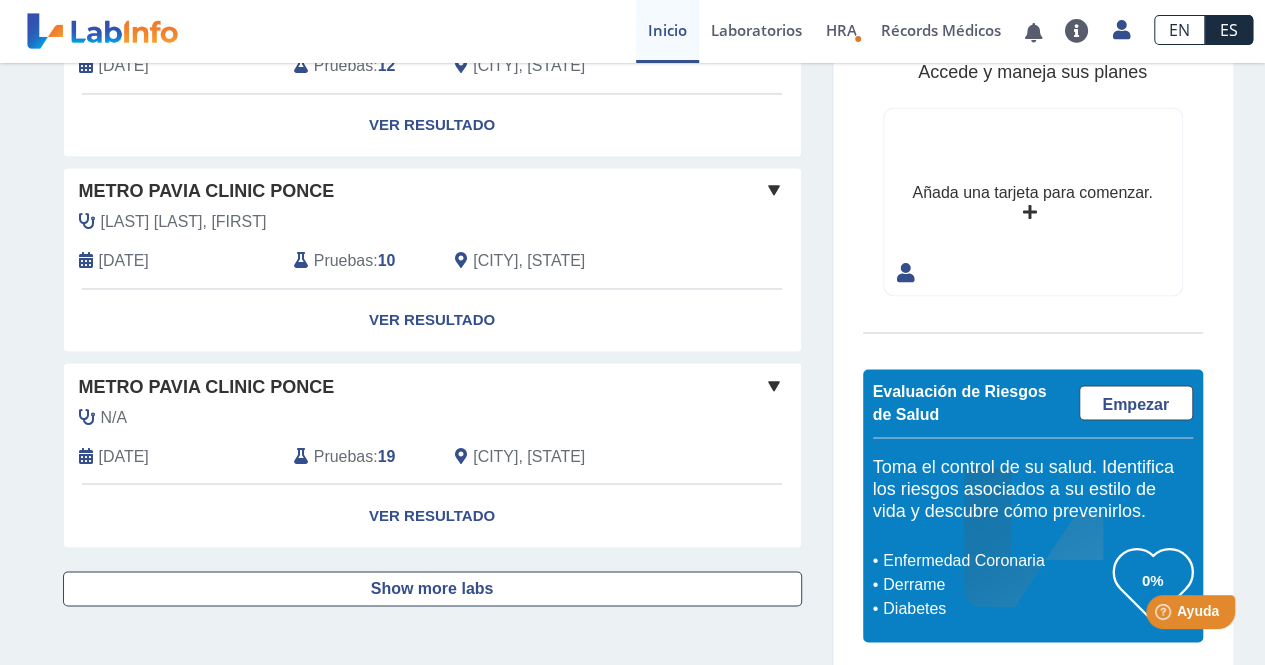 drag, startPoint x: 1188, startPoint y: 572, endPoint x: 1202, endPoint y: 412, distance: 160.61133 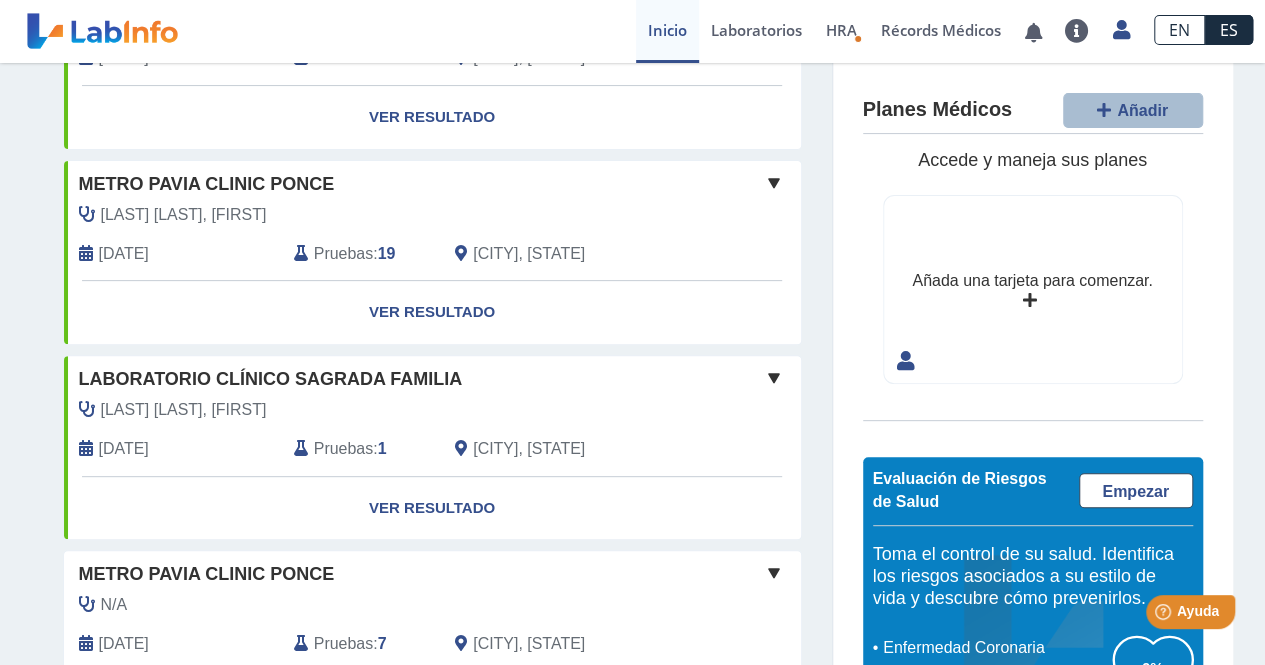 scroll, scrollTop: 0, scrollLeft: 0, axis: both 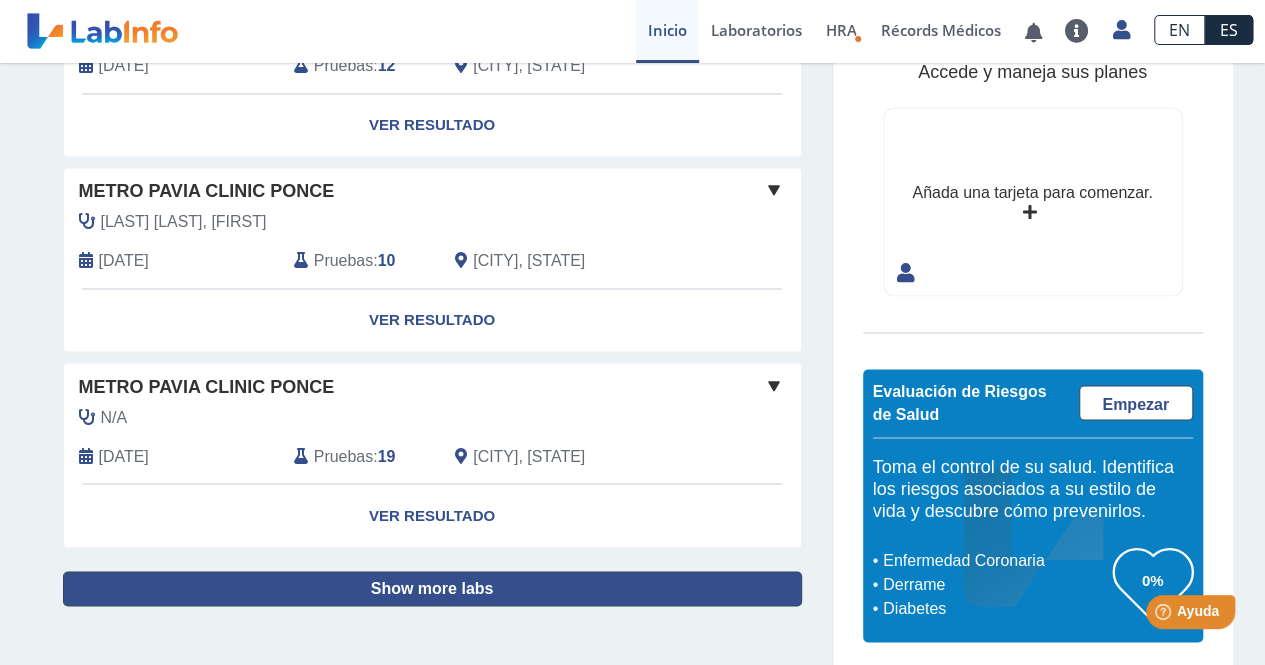 click on "Show more labs" 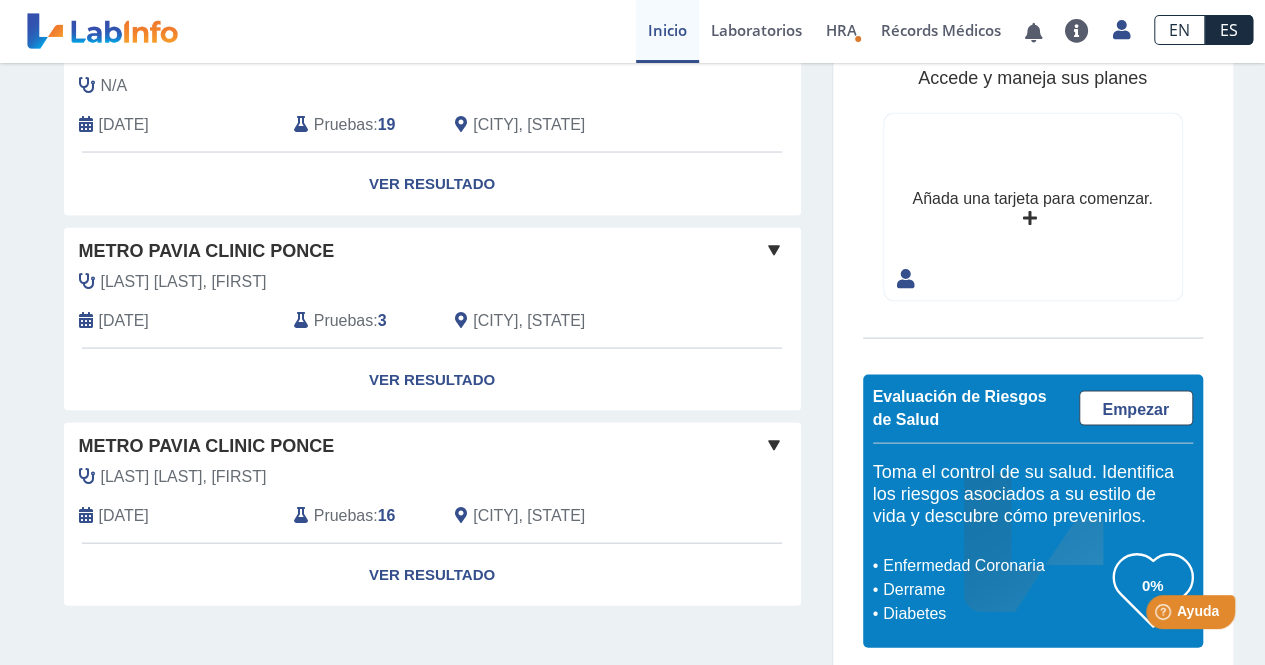 scroll, scrollTop: 1944, scrollLeft: 0, axis: vertical 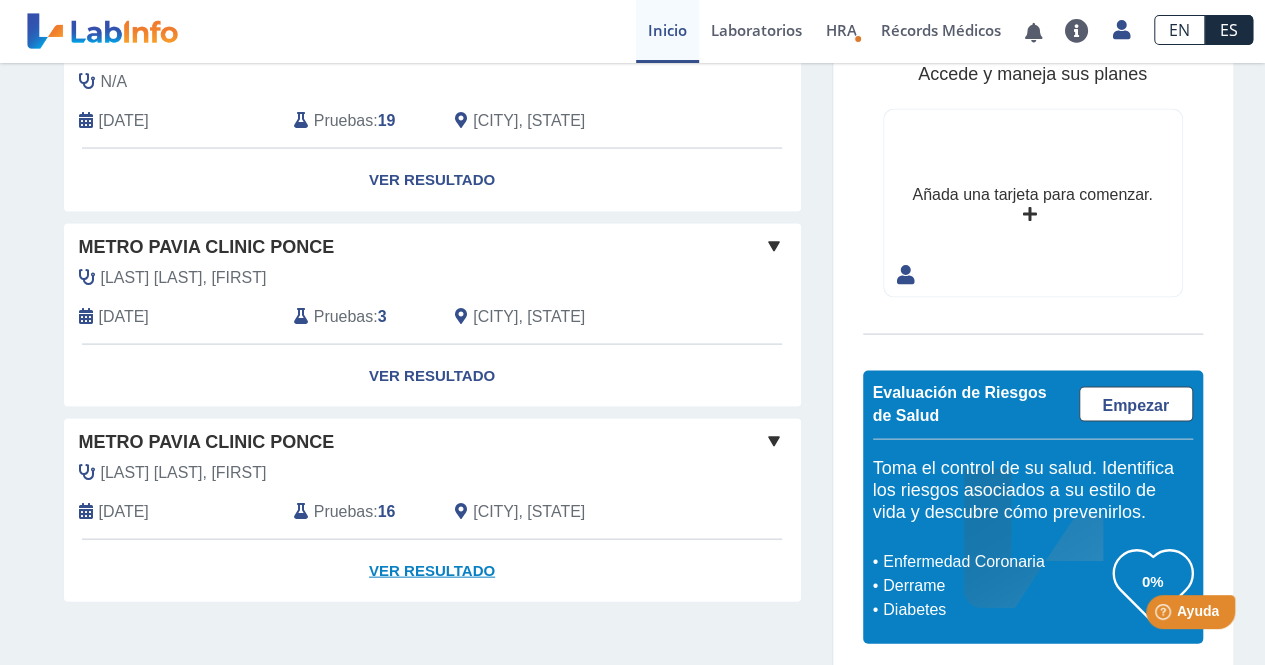 click on "Ver Resultado" 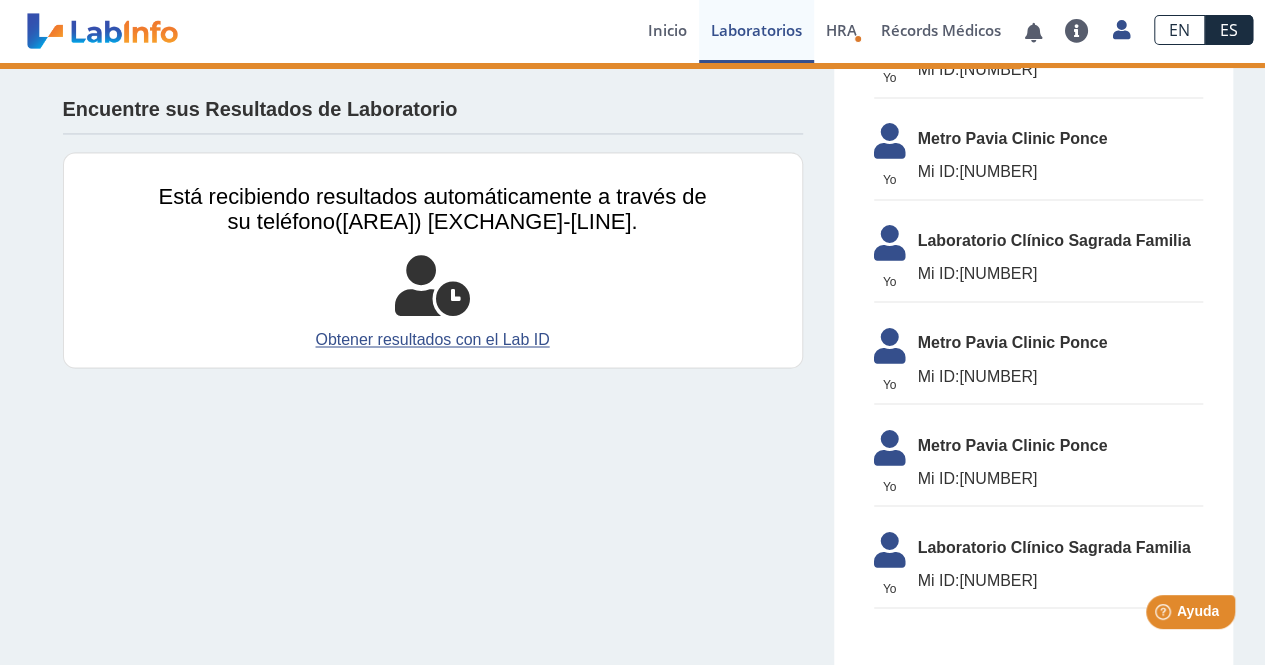 scroll, scrollTop: 1600, scrollLeft: 0, axis: vertical 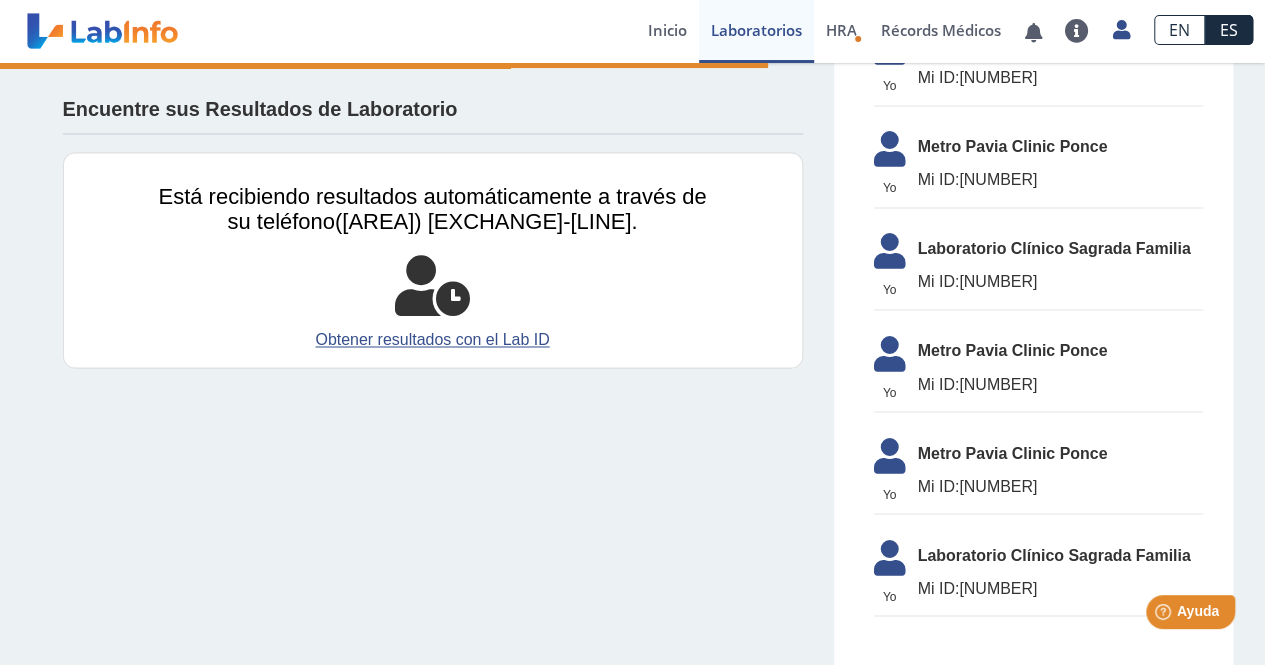 click at bounding box center [102, 31] 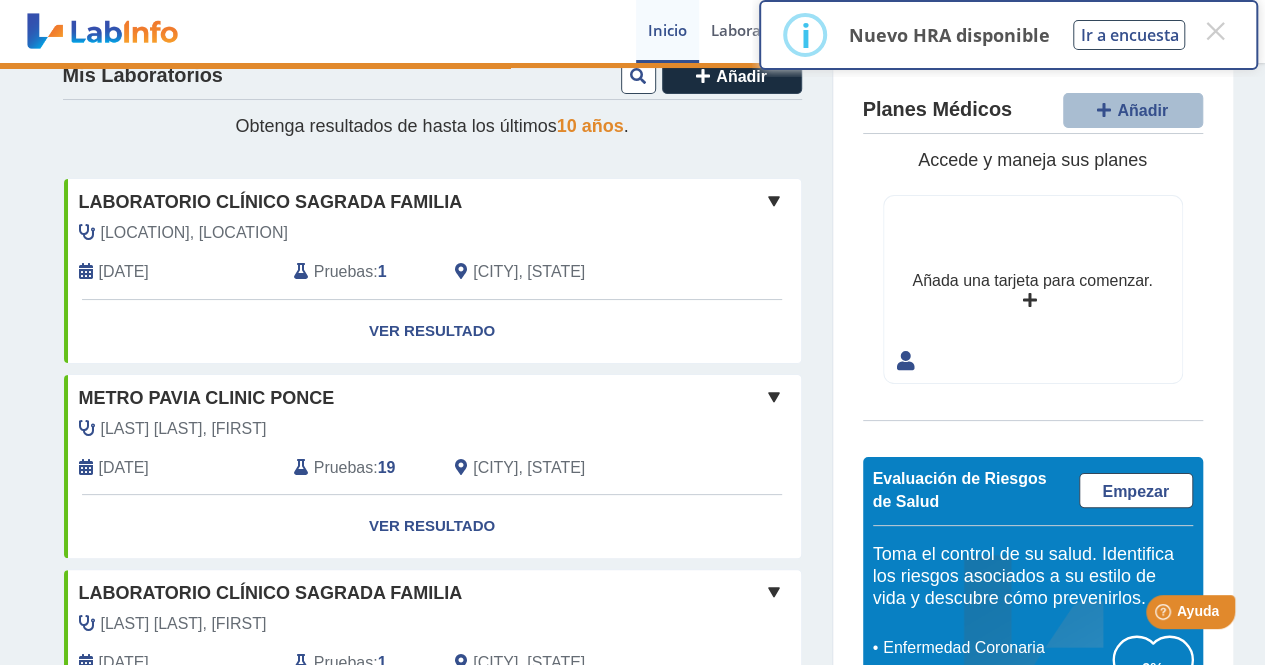 scroll, scrollTop: 0, scrollLeft: 0, axis: both 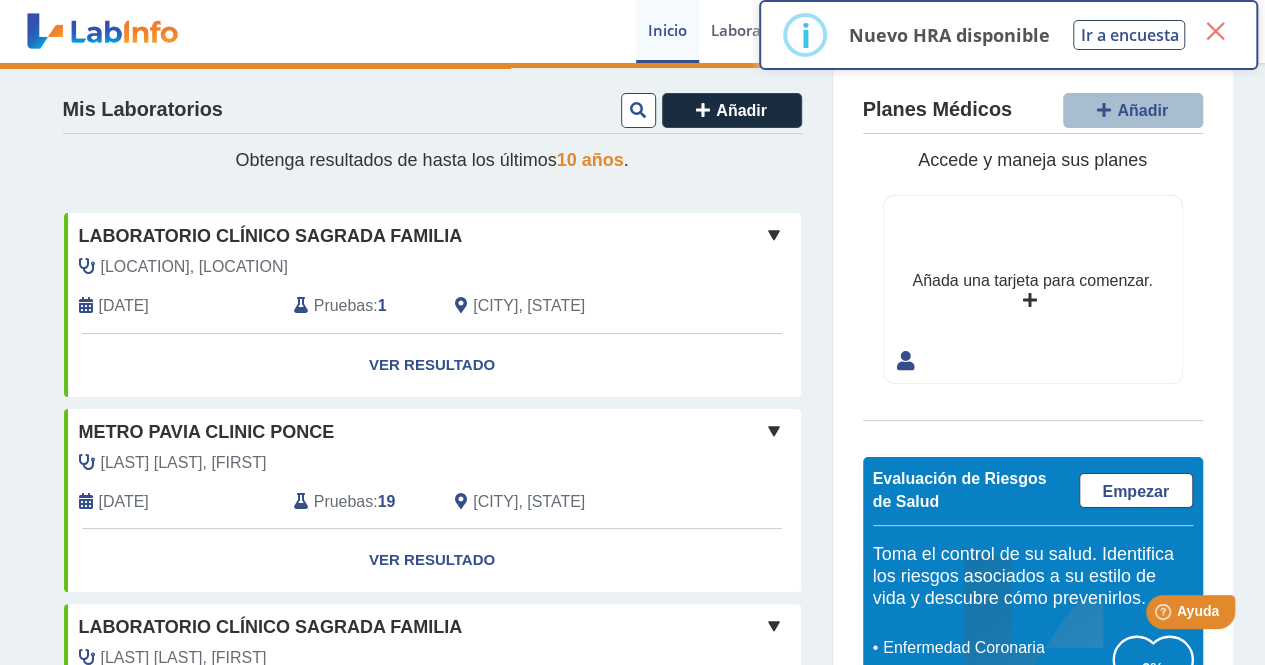 click on "×" at bounding box center [1215, 31] 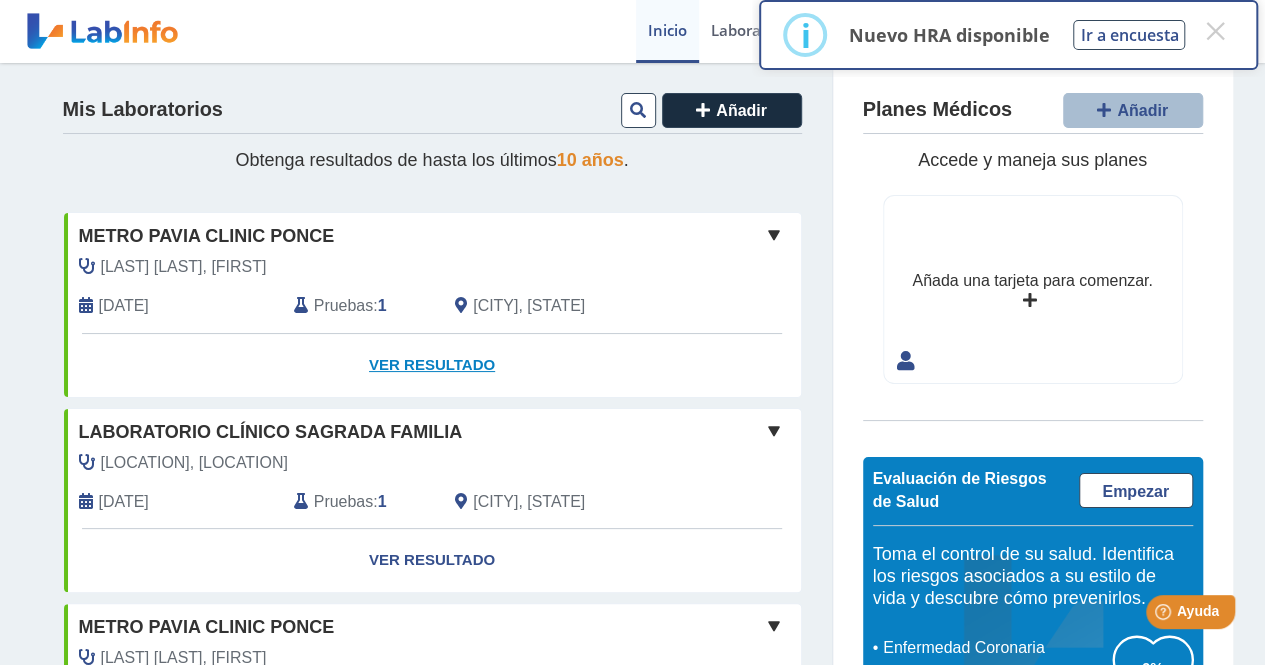 click on "Ver Resultado" 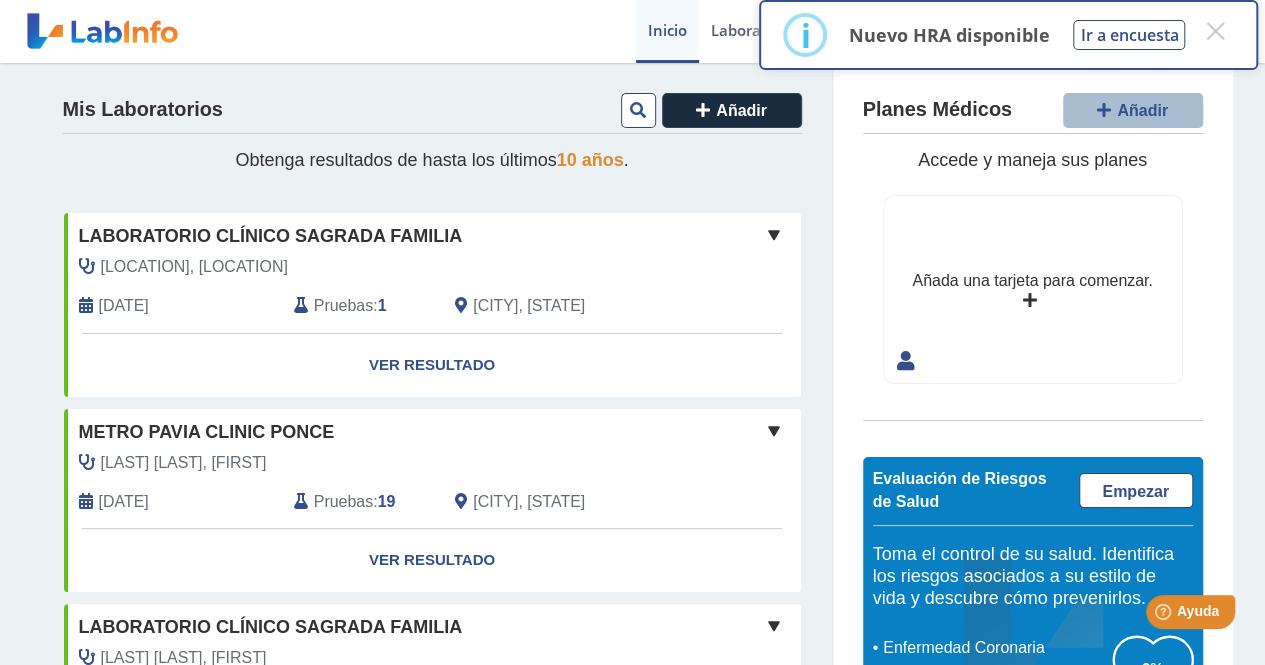 click on "Pruebas" 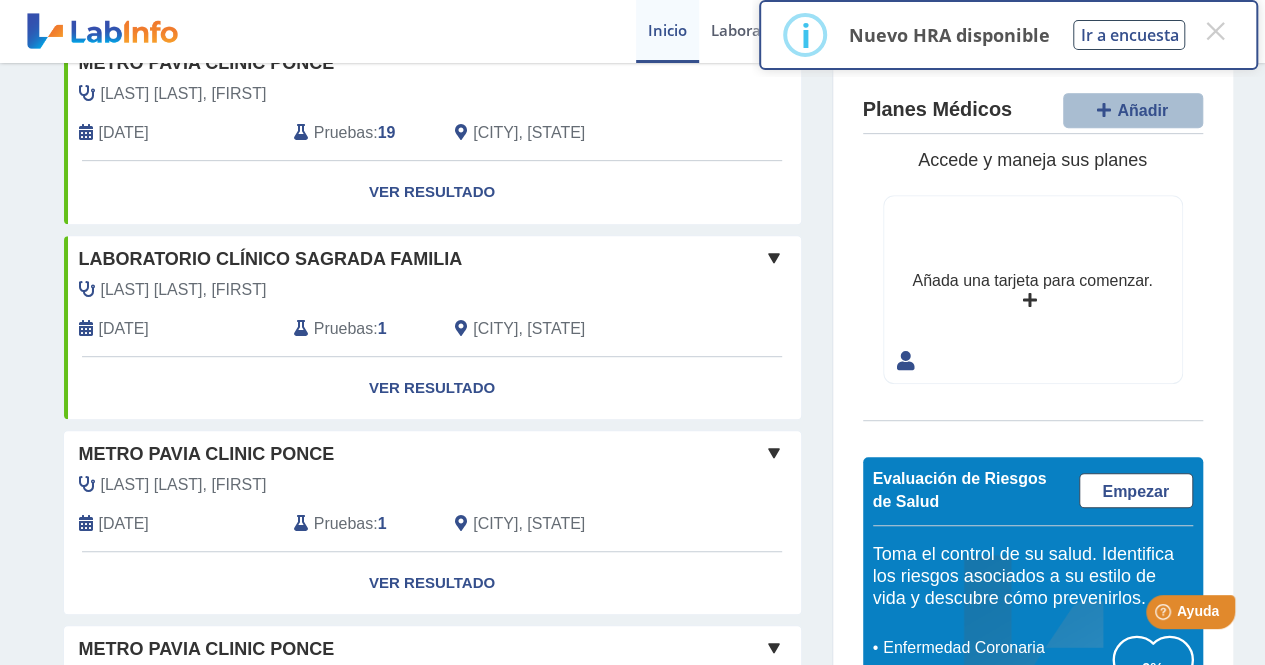 scroll, scrollTop: 498, scrollLeft: 0, axis: vertical 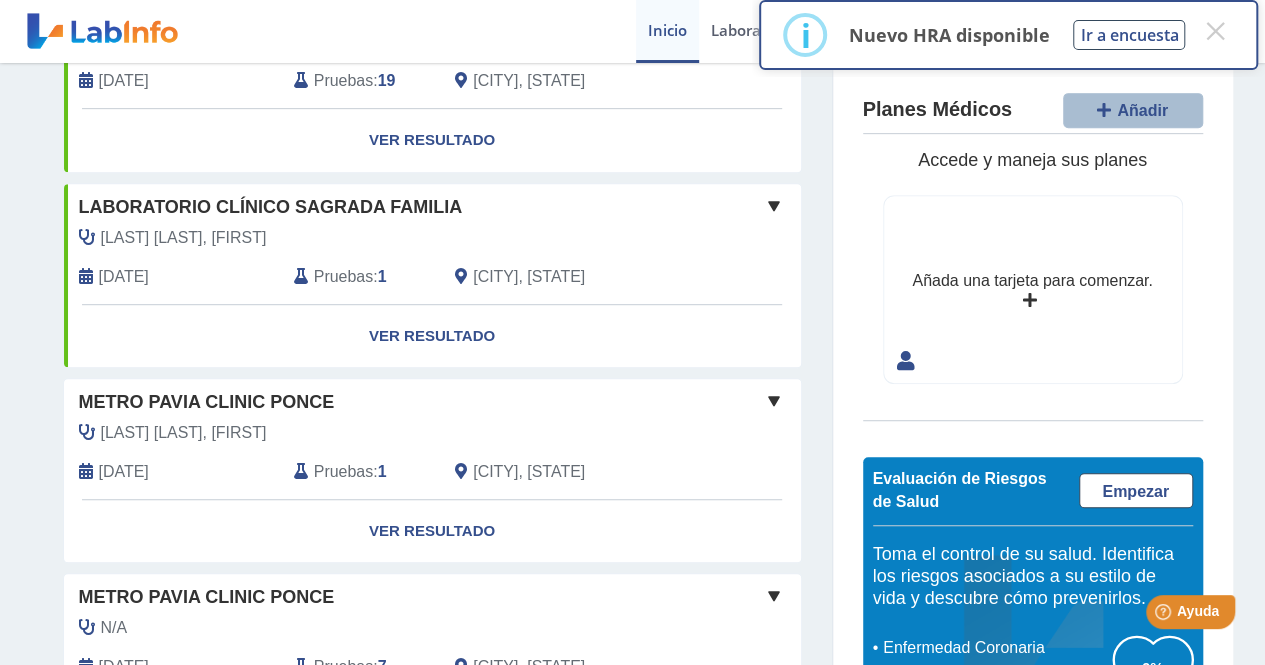 click on "Pruebas" 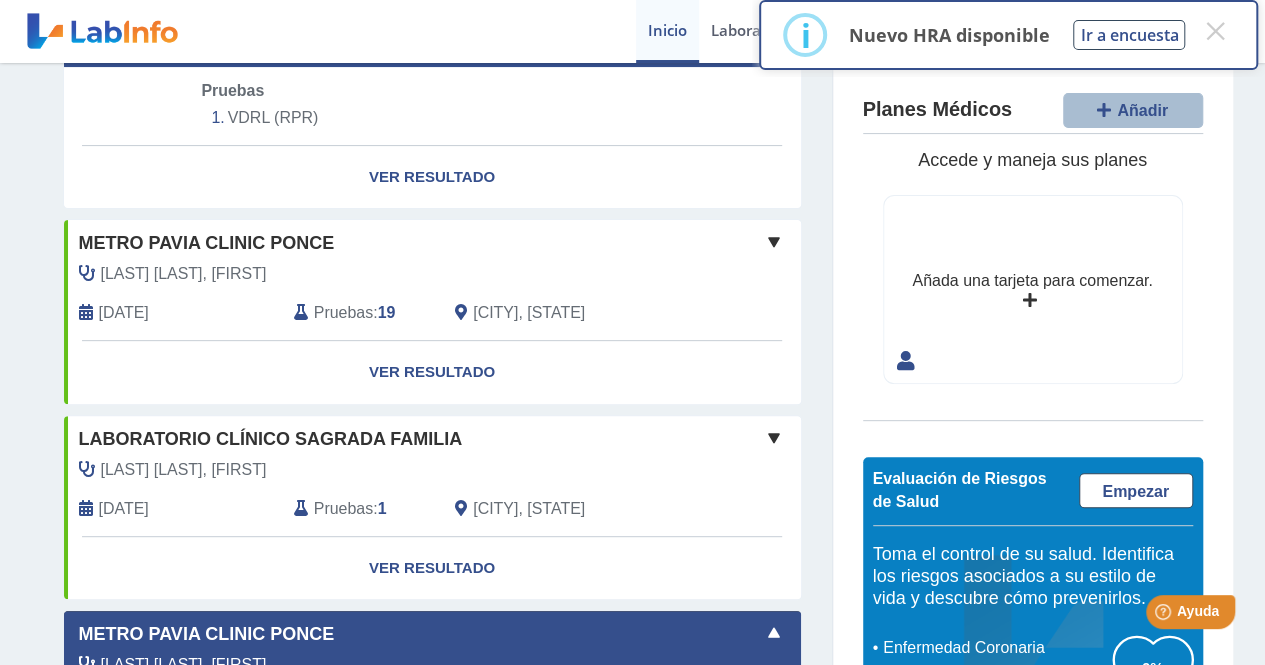 scroll, scrollTop: 0, scrollLeft: 0, axis: both 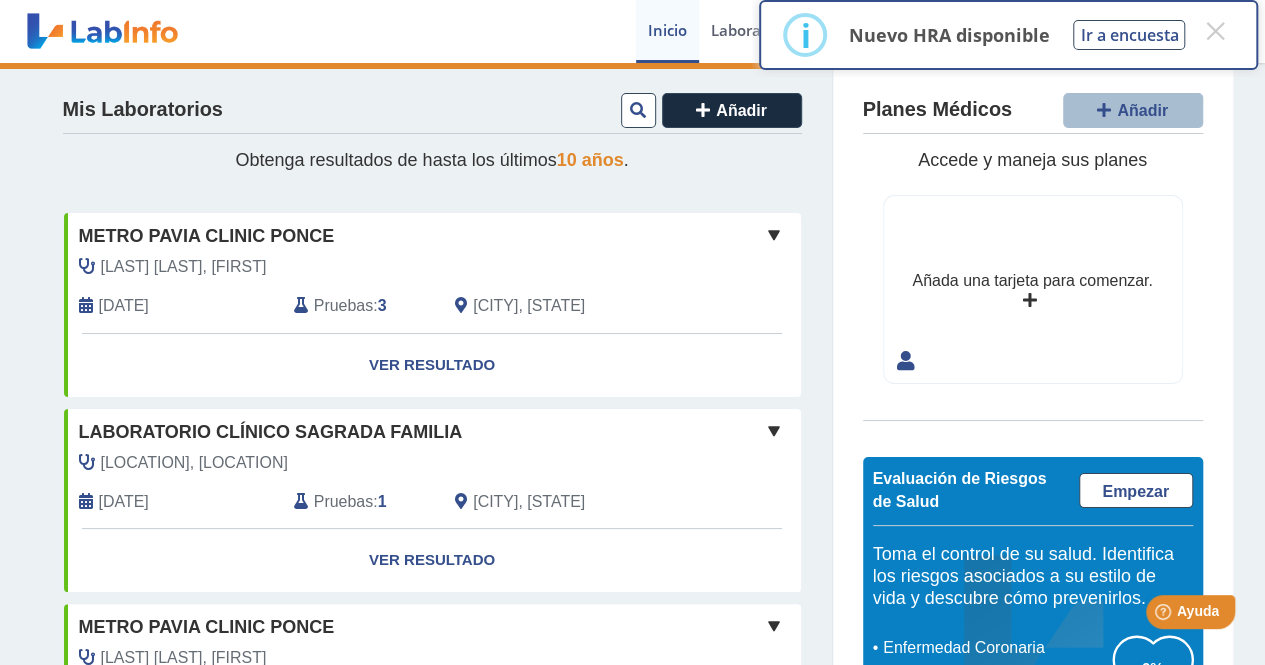 click on "Pruebas" 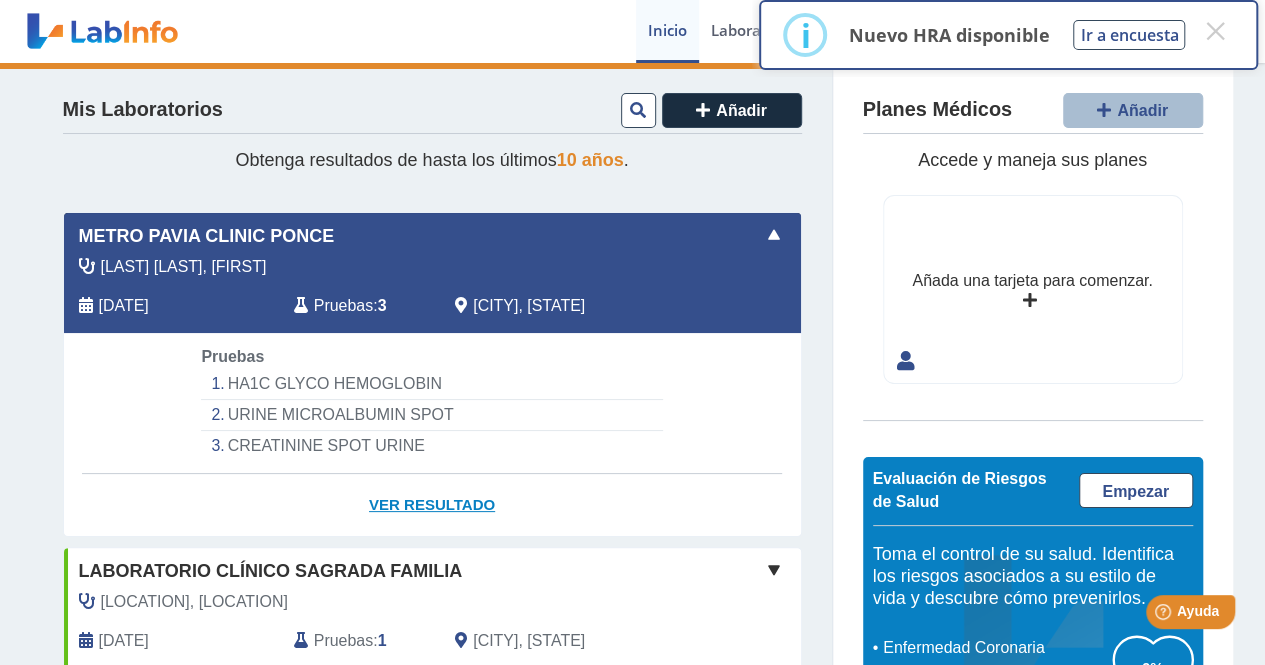 click on "Ver Resultado" 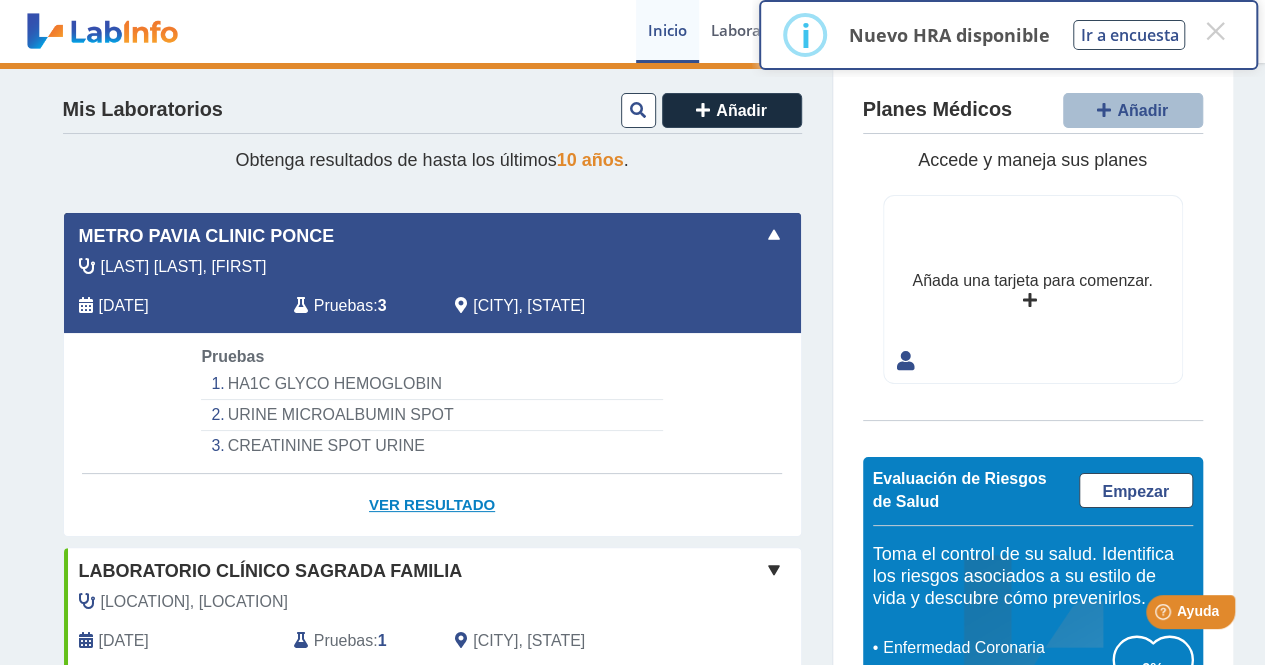 click on "Ver Resultado" 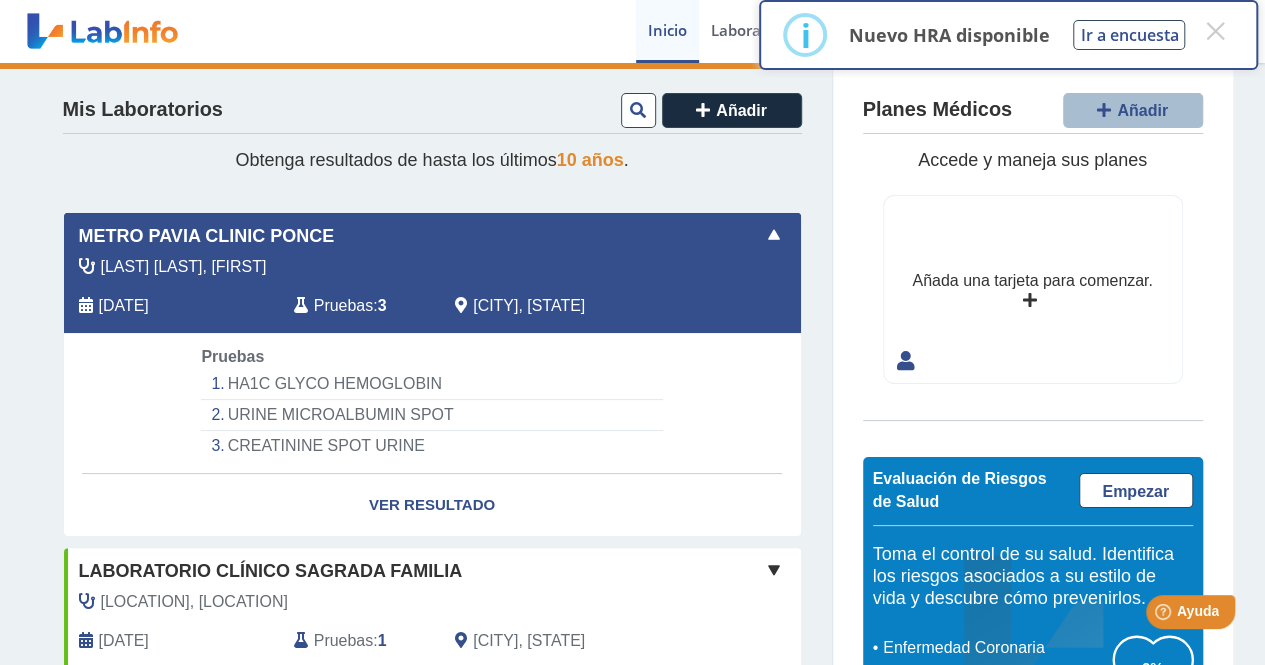 click on "URINE MICROALBUMIN SPOT" 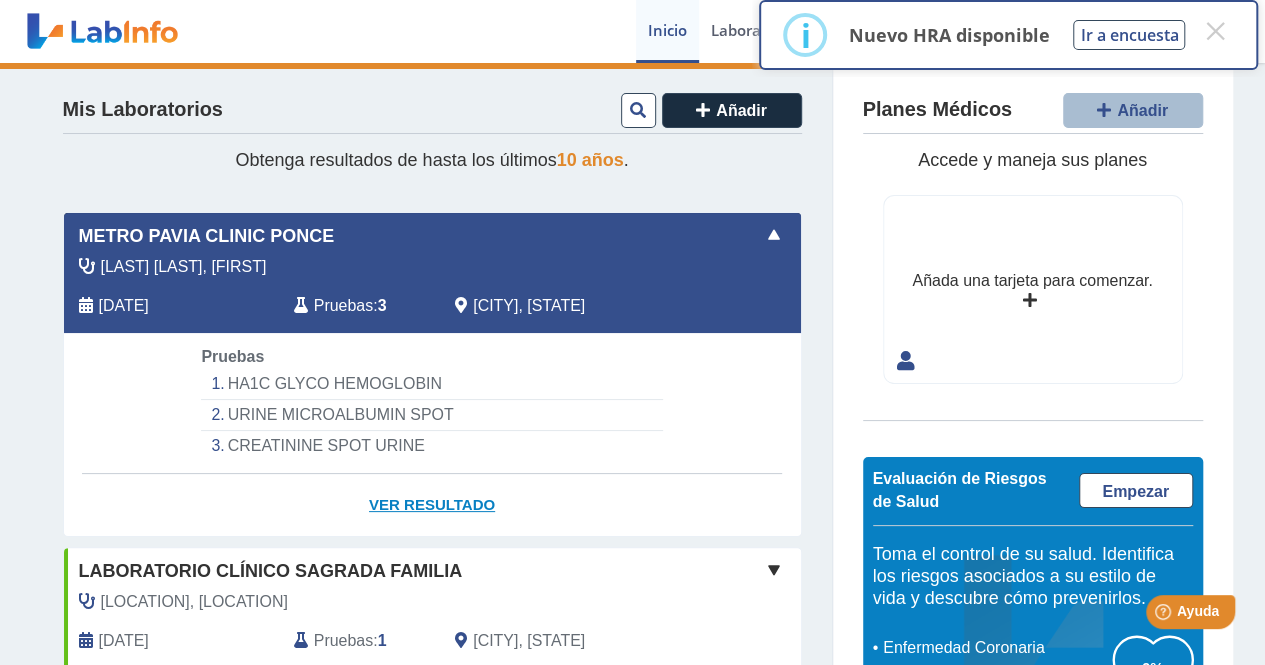 click on "Ver Resultado" 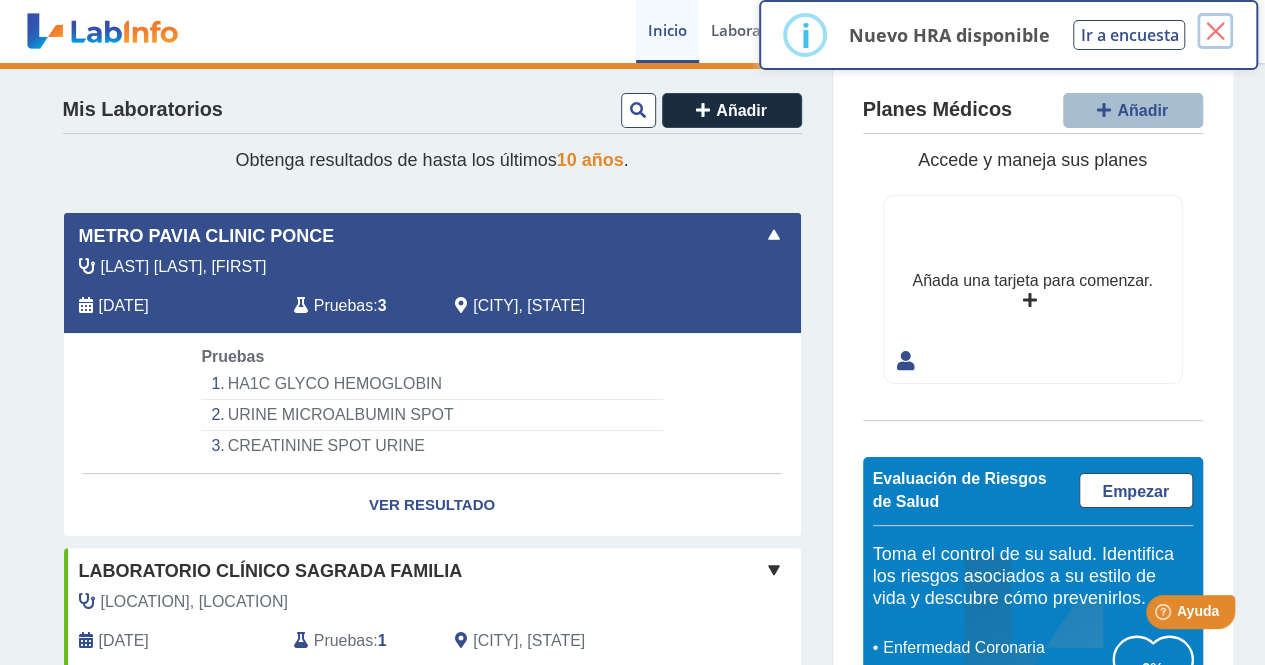 click on "×" at bounding box center [1215, 31] 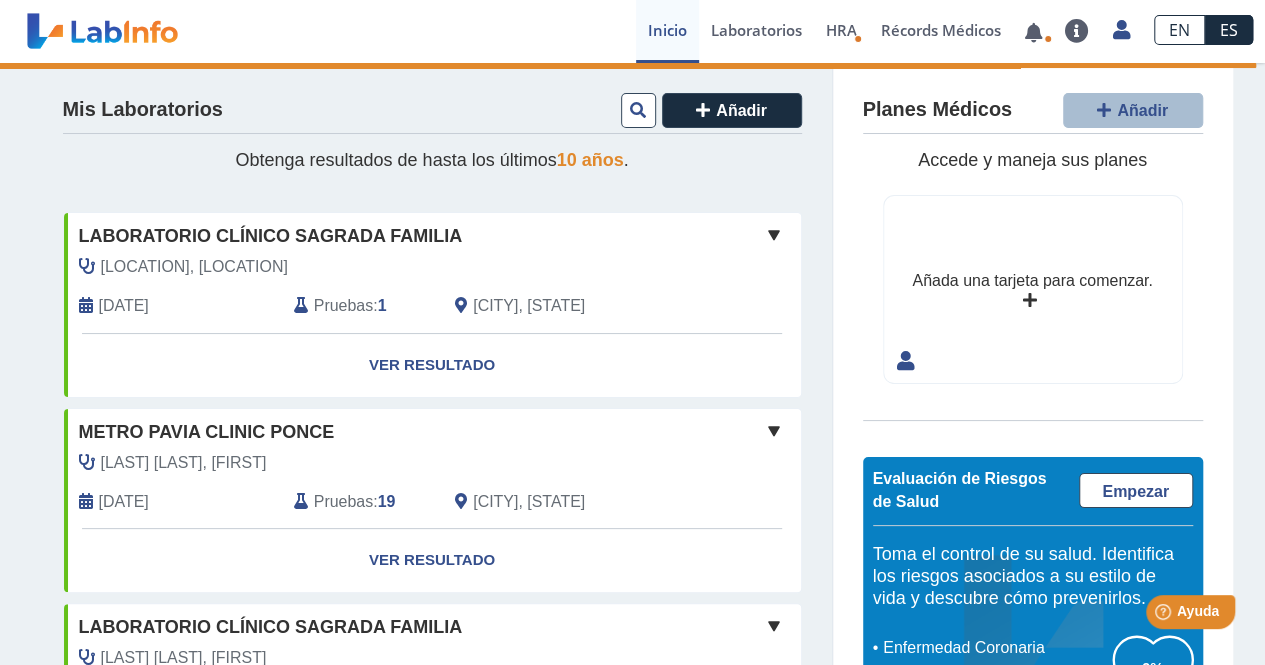 select on "**********" 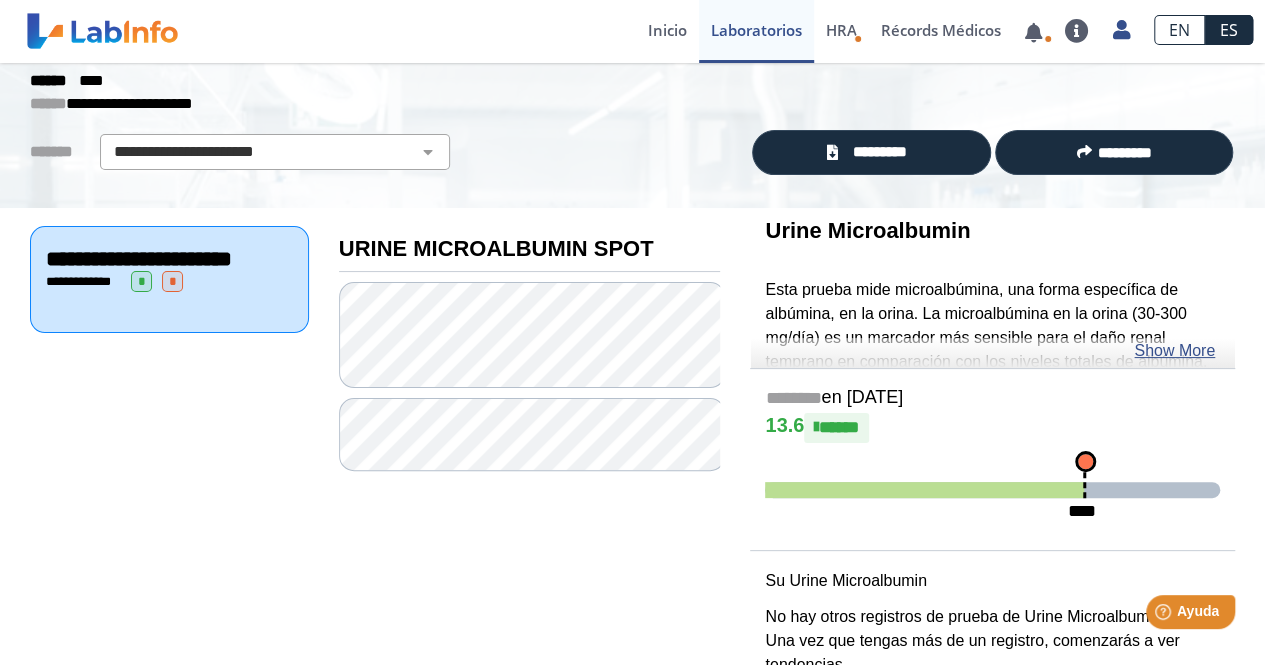 scroll, scrollTop: 116, scrollLeft: 0, axis: vertical 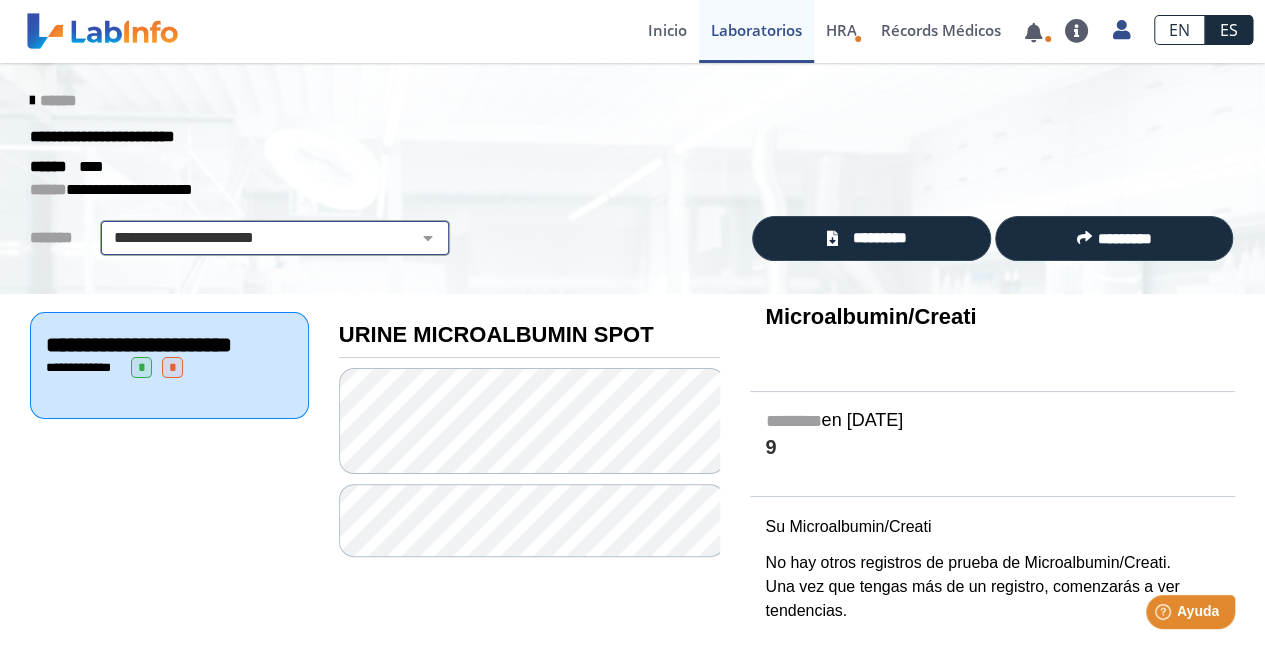 click on "**********" 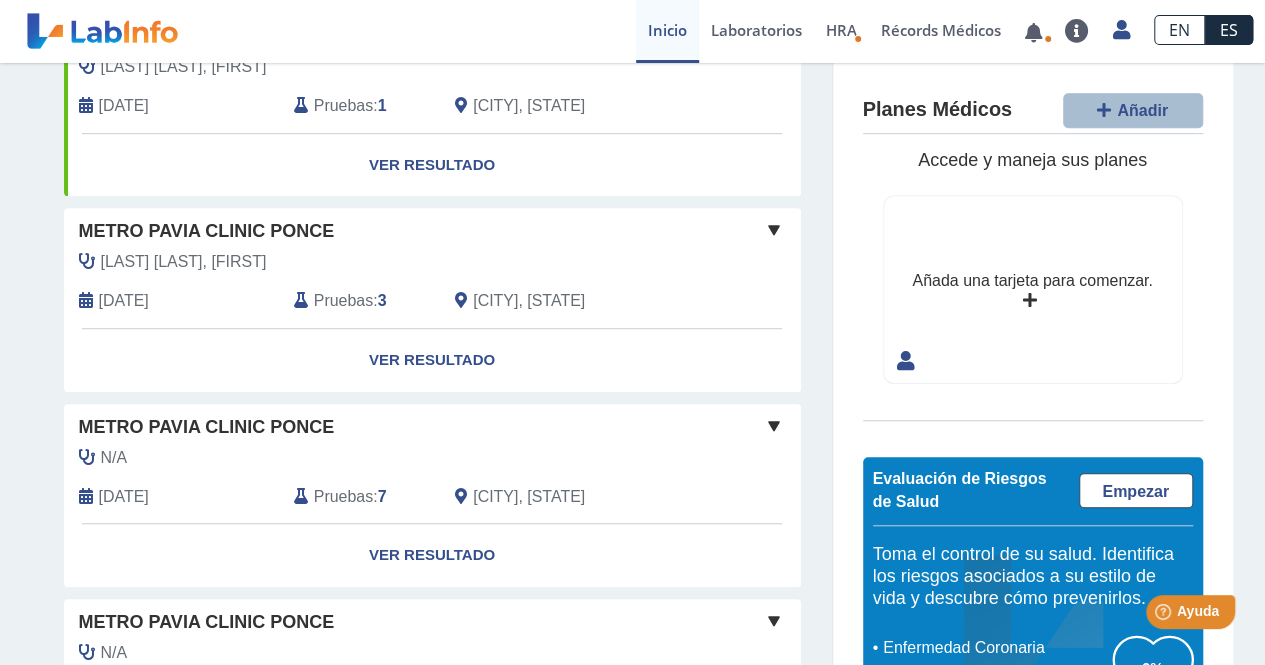 scroll, scrollTop: 593, scrollLeft: 0, axis: vertical 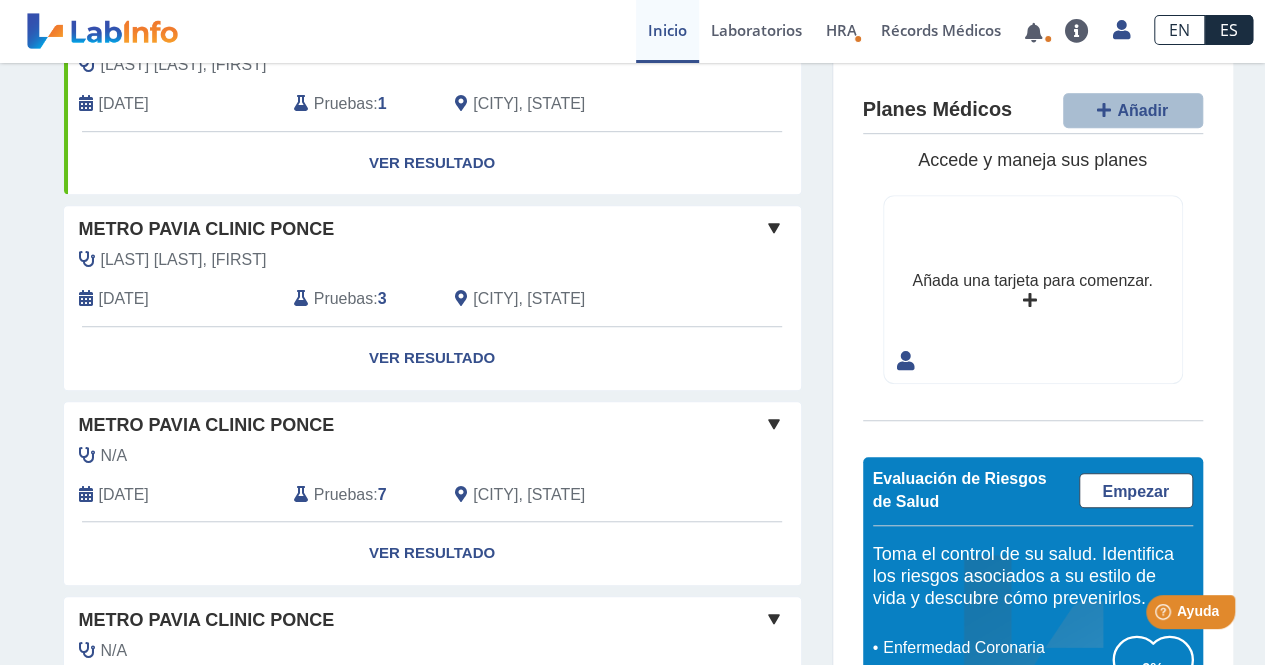 click on "Pruebas" 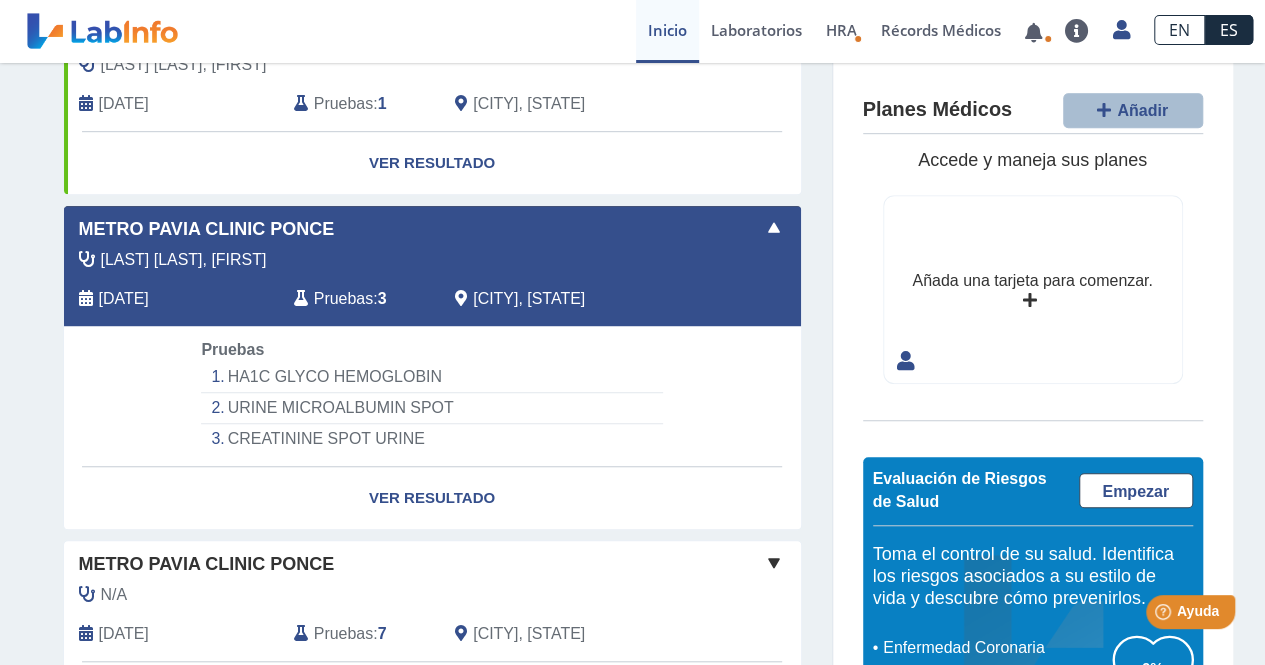 click on "HA1C GLYCO HEMOGLOBIN" 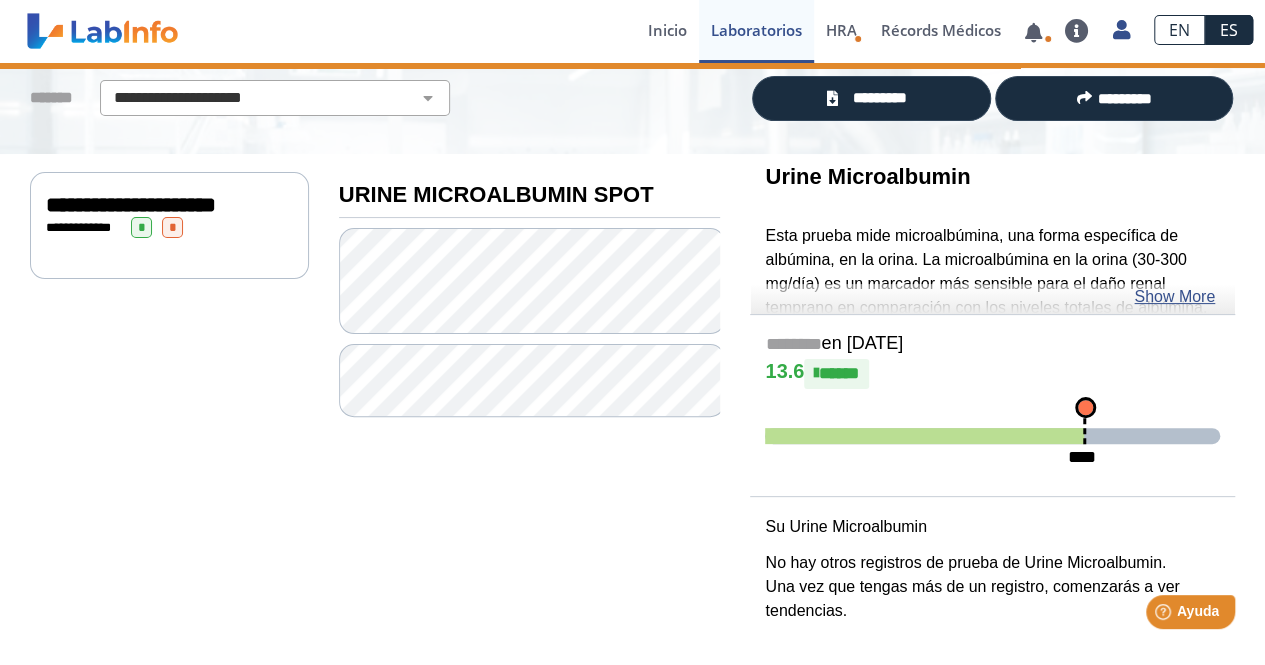 scroll, scrollTop: 0, scrollLeft: 0, axis: both 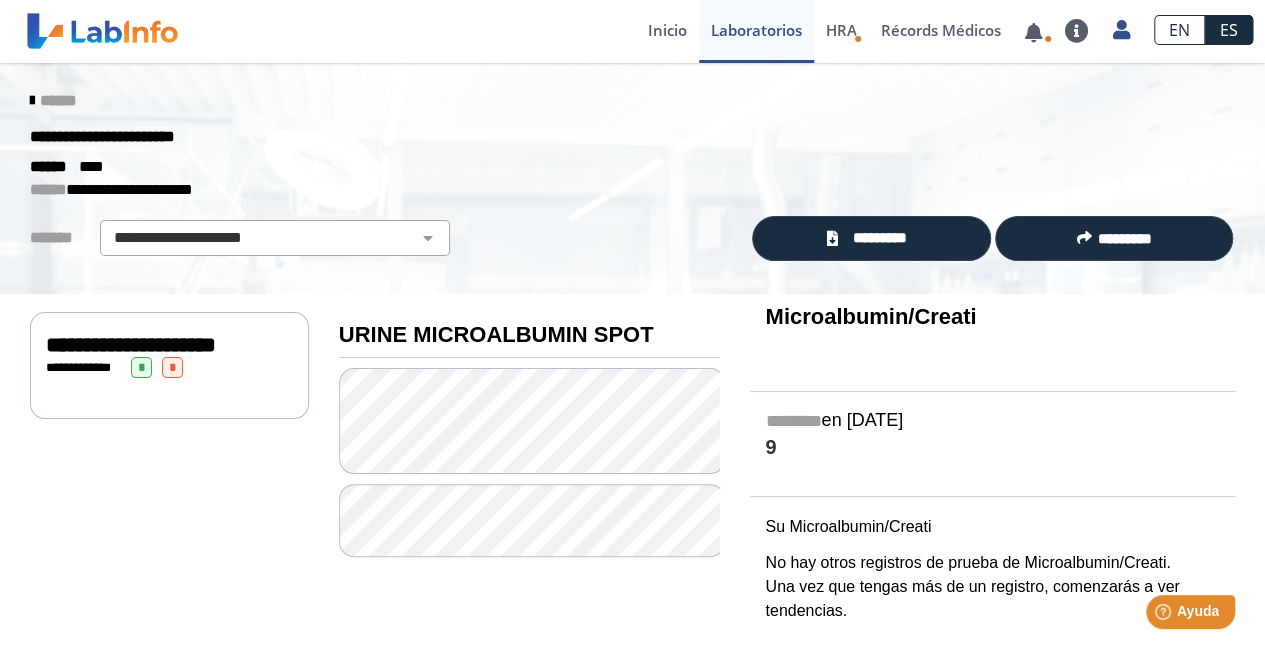 click on "*" 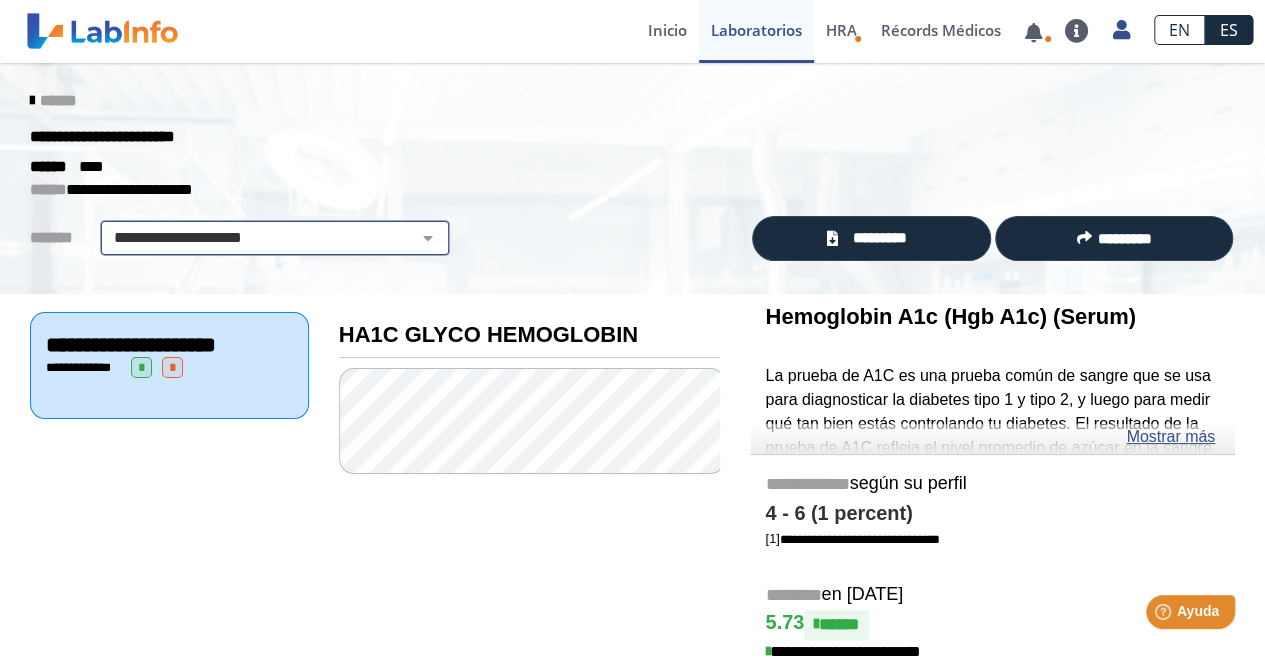 click on "**********" 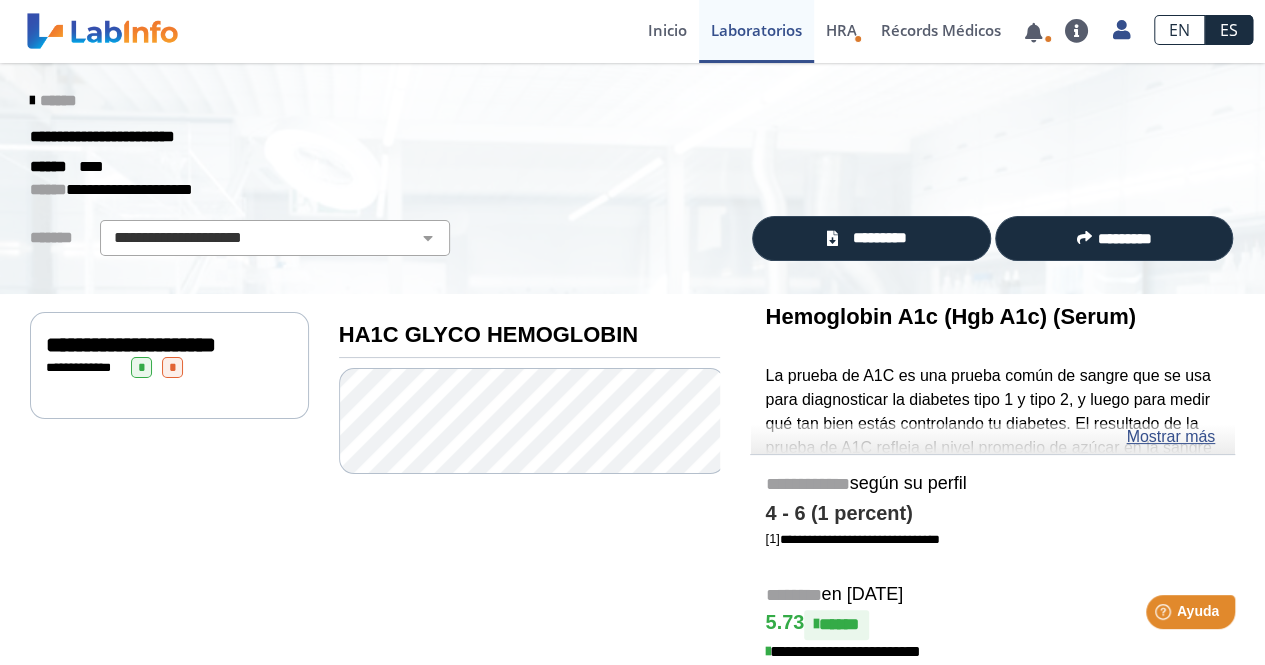 click on "**********" 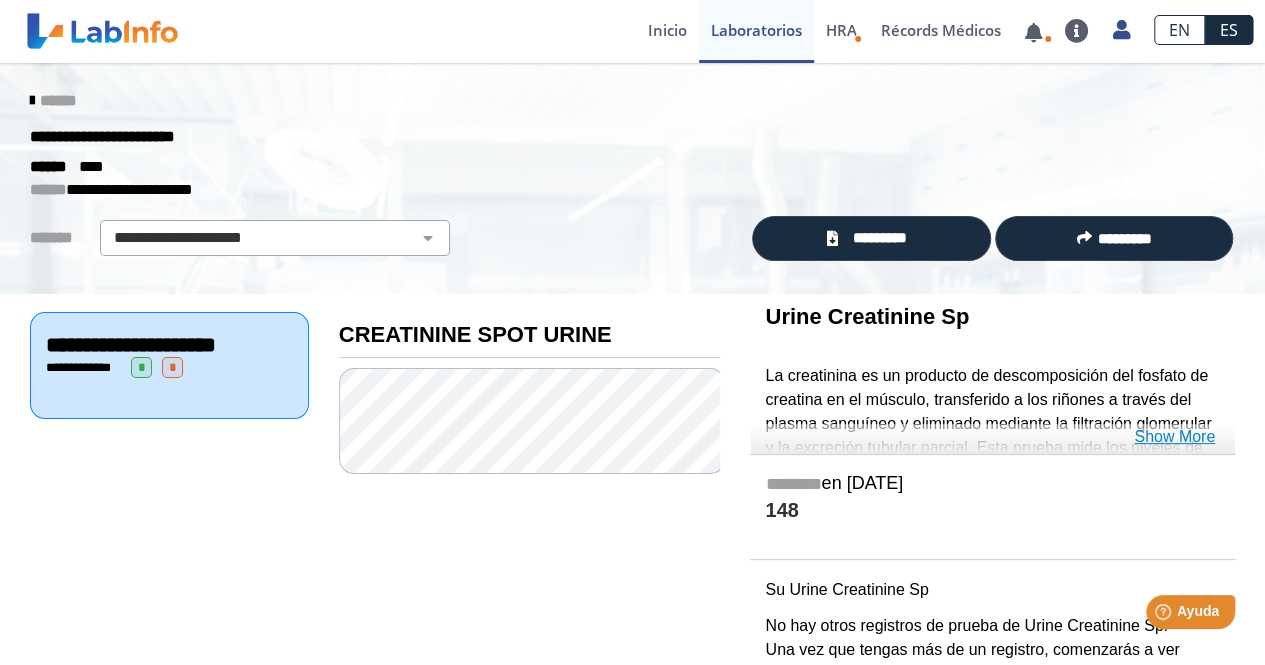click on "Show More" 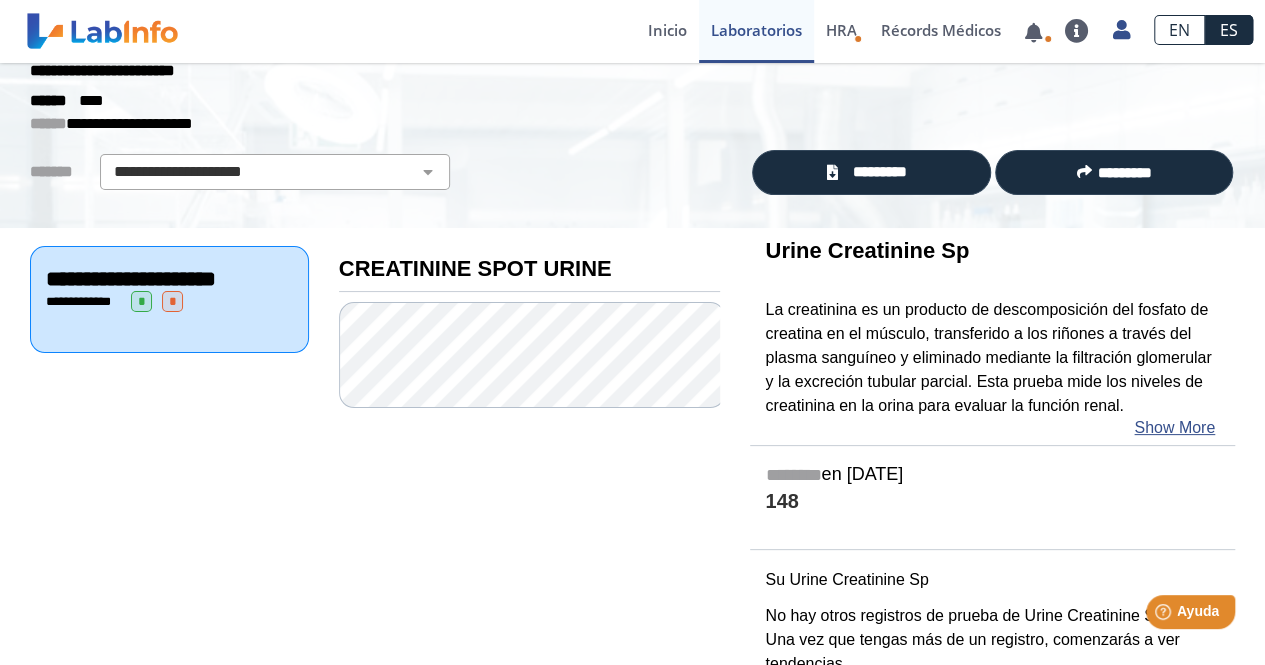 scroll, scrollTop: 114, scrollLeft: 0, axis: vertical 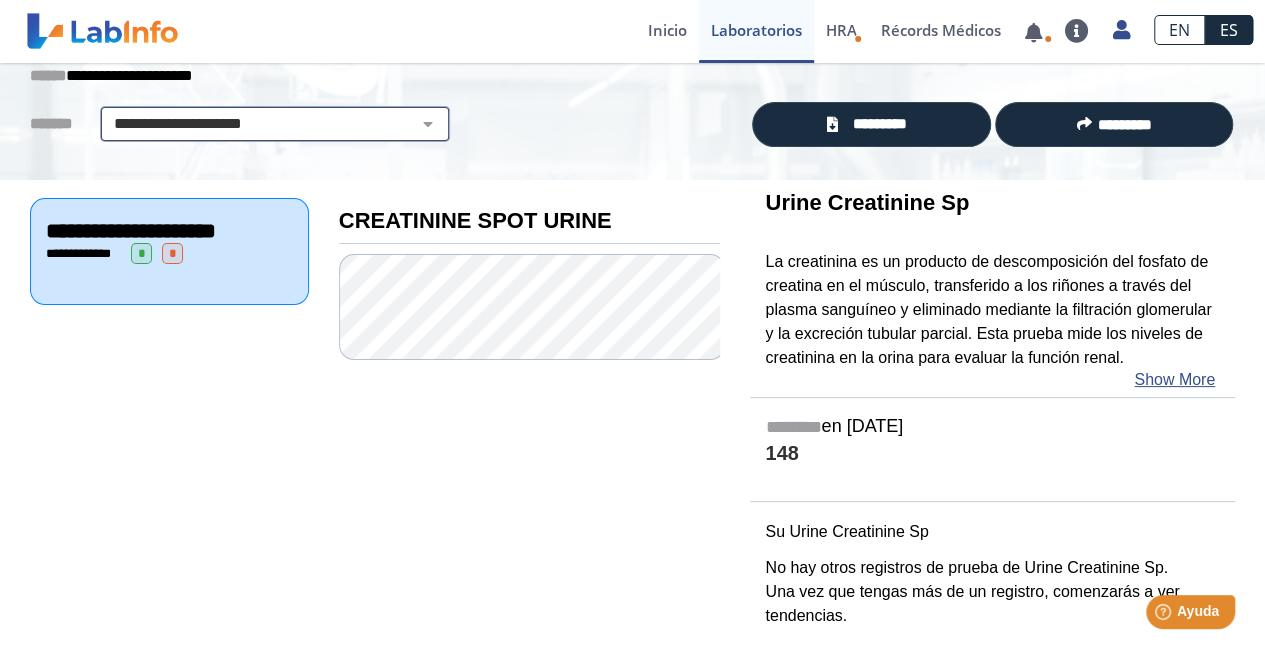 click on "**********" 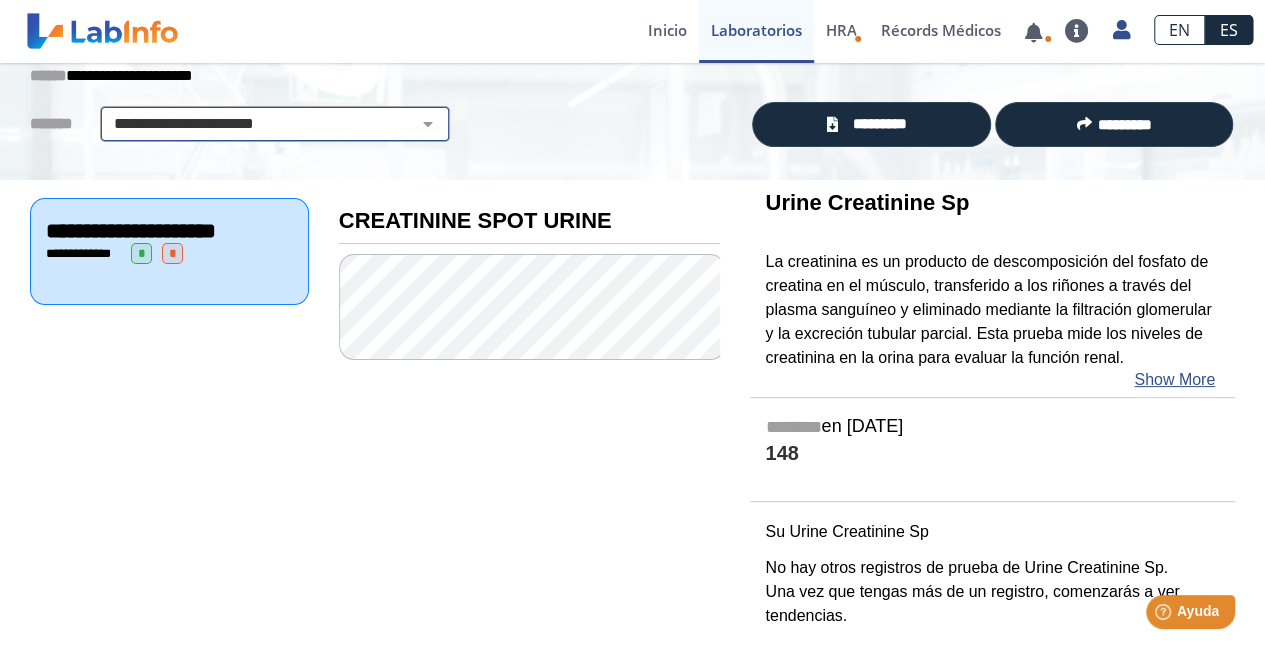 select on "**********" 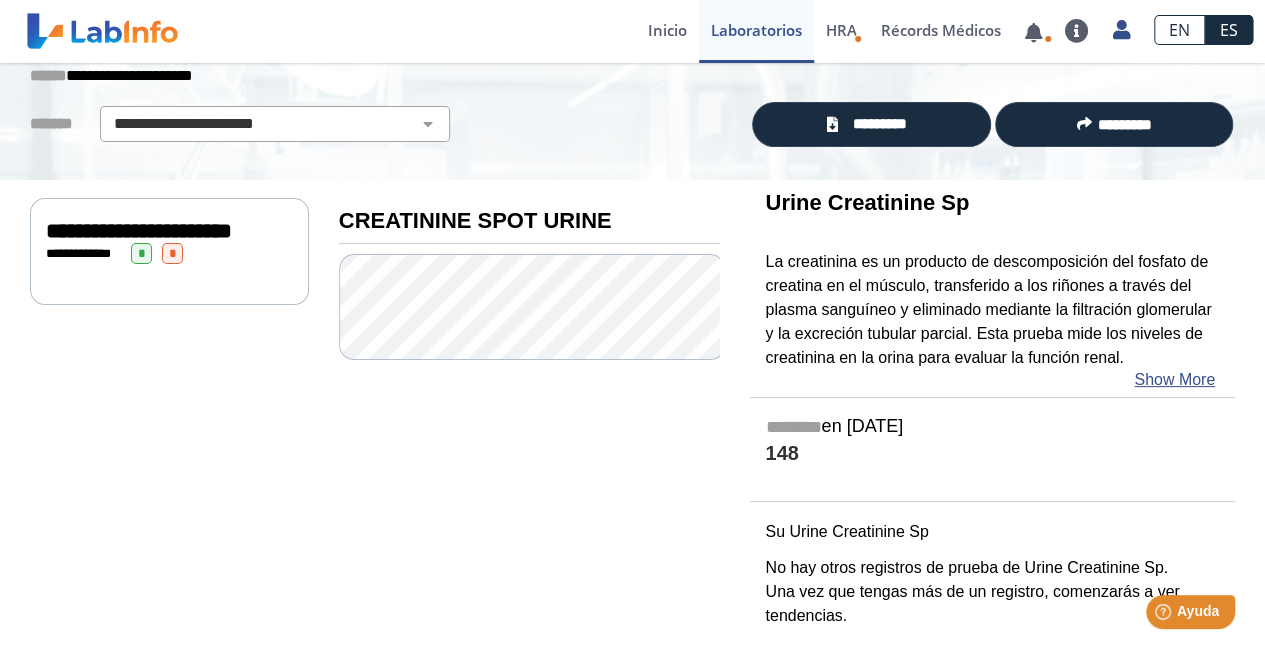 click on "**********" 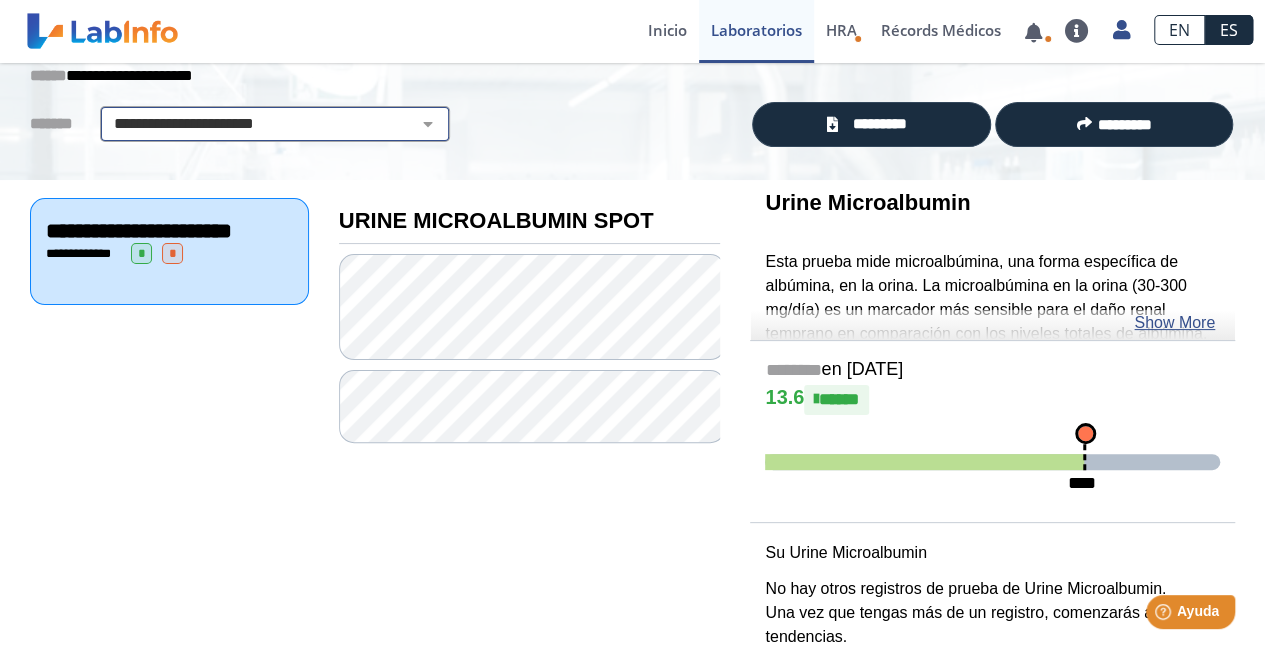 click on "**********" 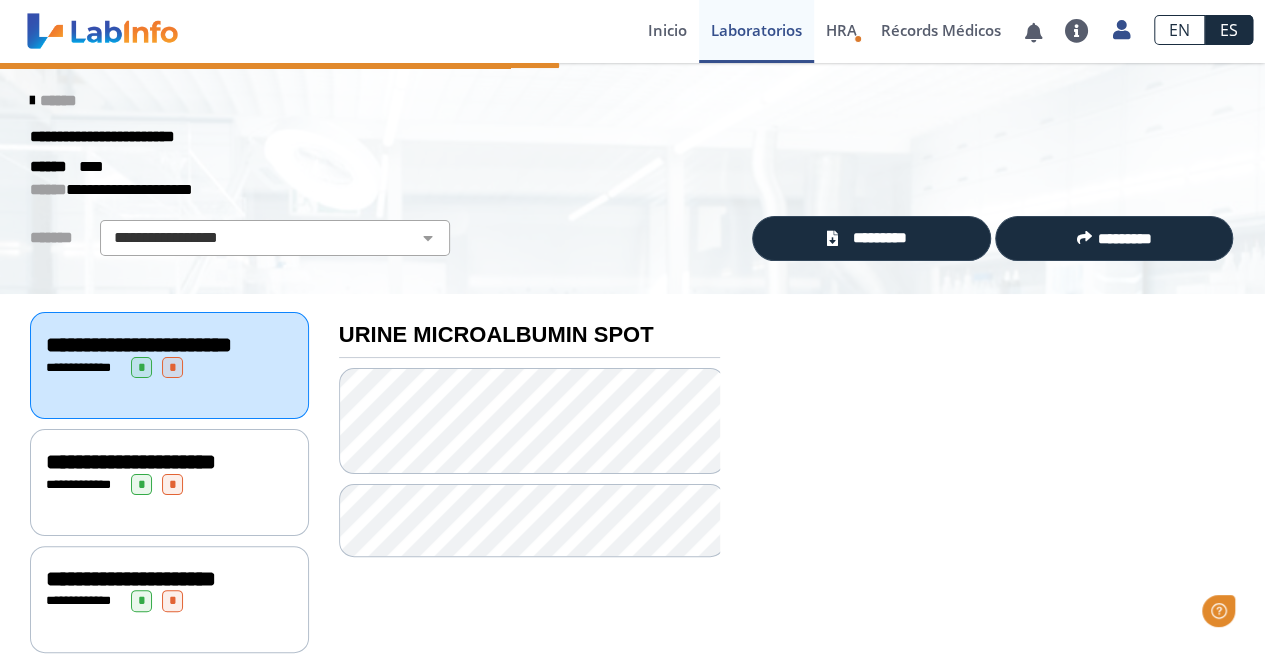 scroll, scrollTop: 0, scrollLeft: 0, axis: both 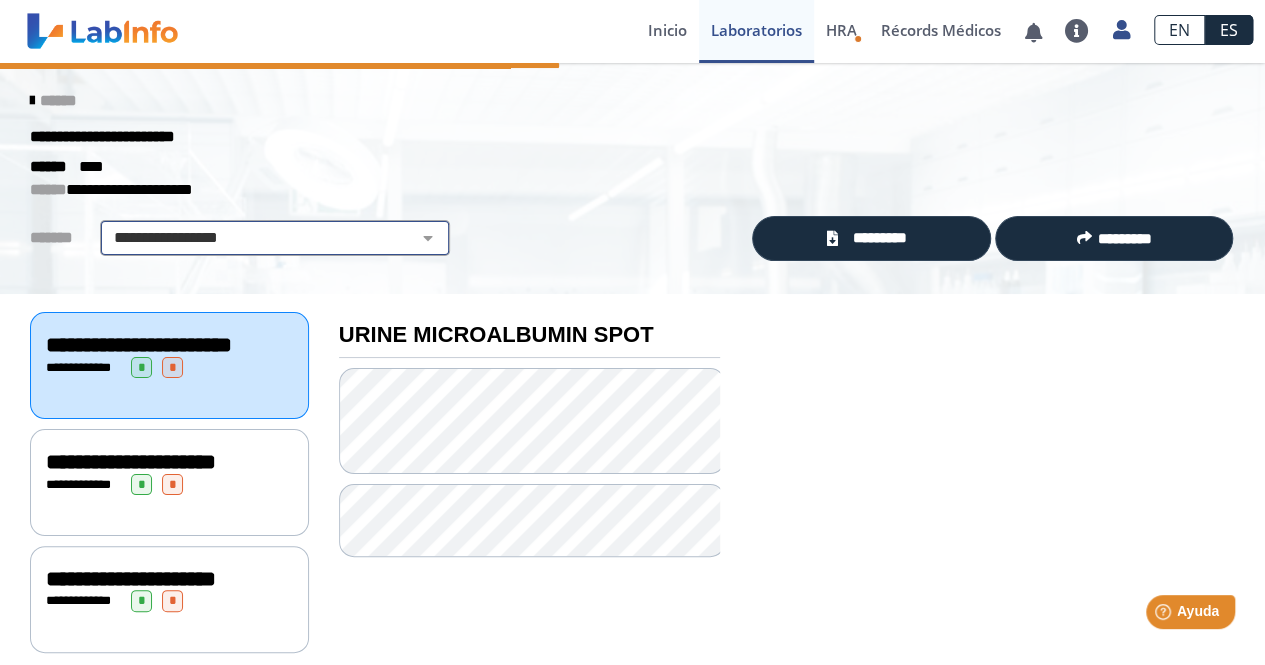 click on "**********" 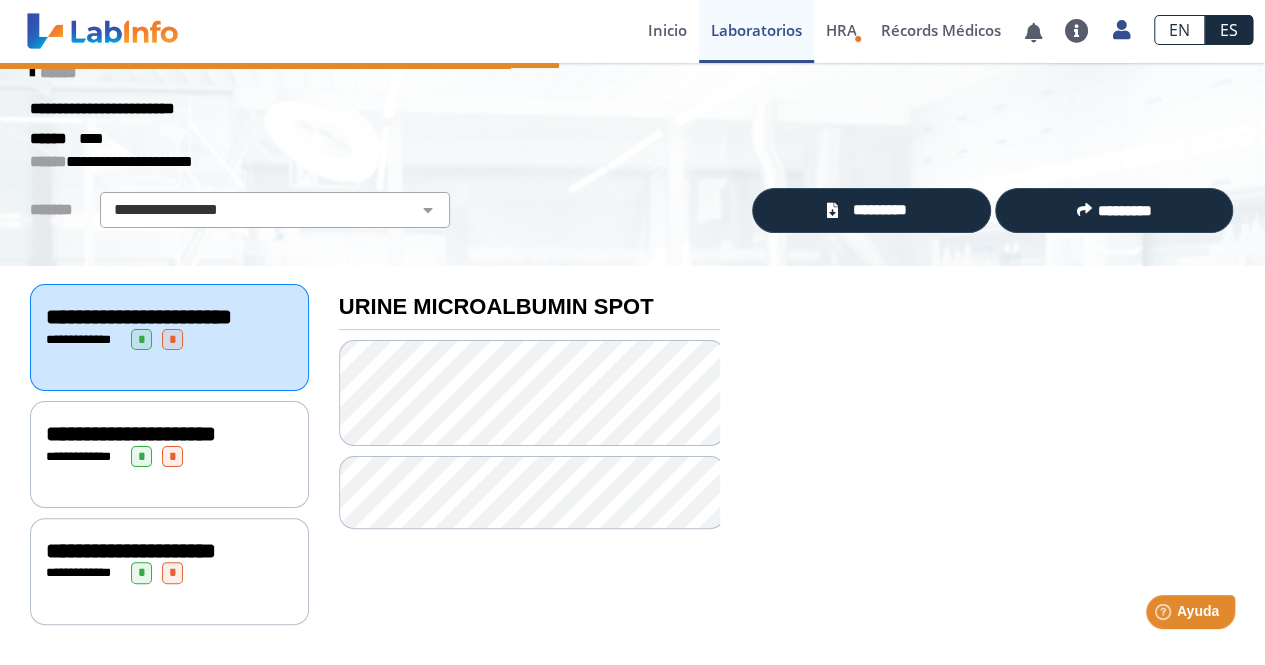 scroll, scrollTop: 83, scrollLeft: 0, axis: vertical 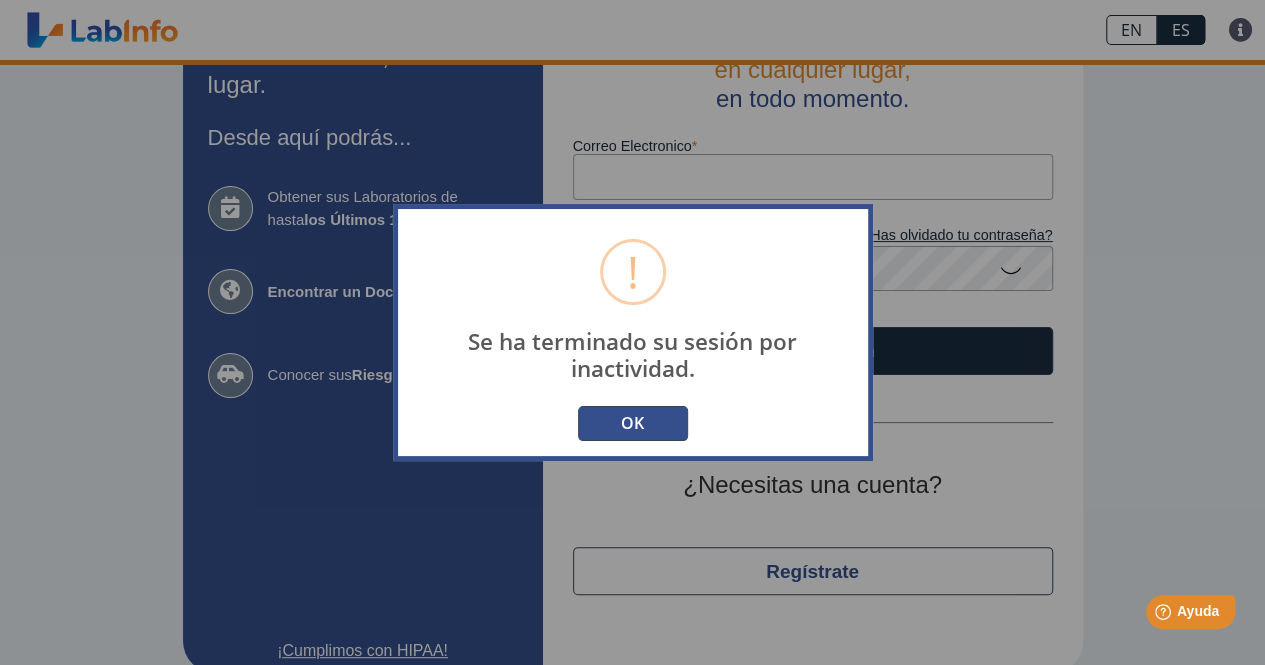 type on "[EMAIL]" 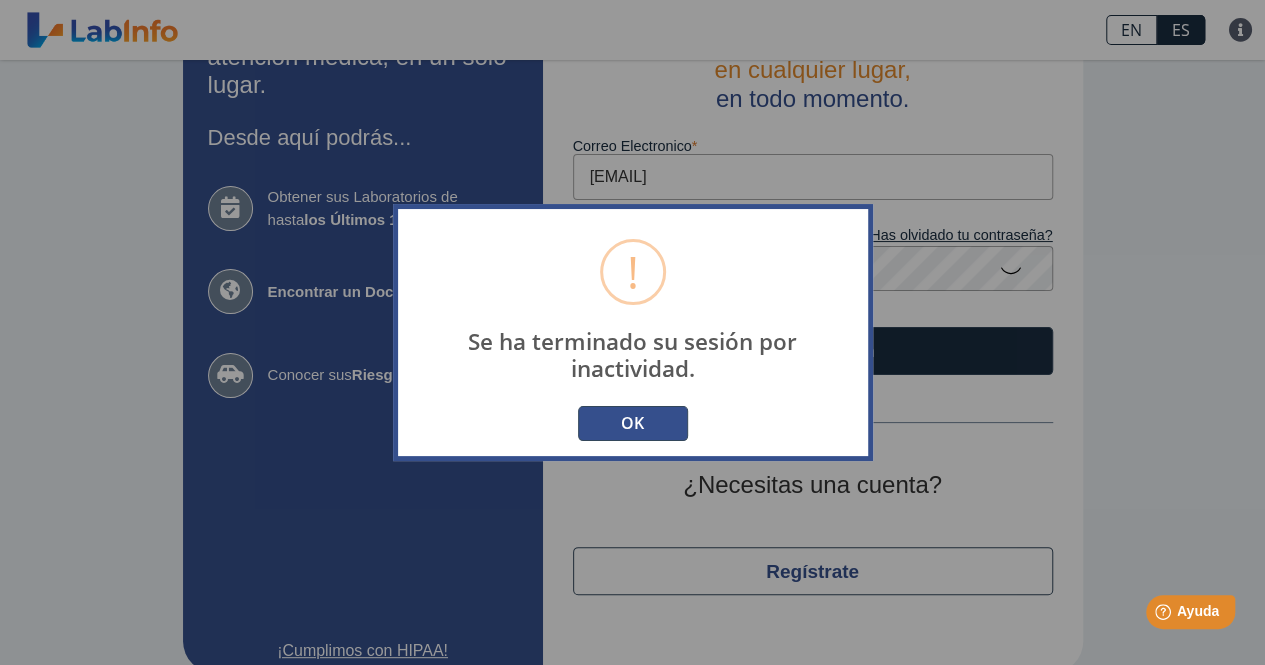 click on "OK" at bounding box center (633, 423) 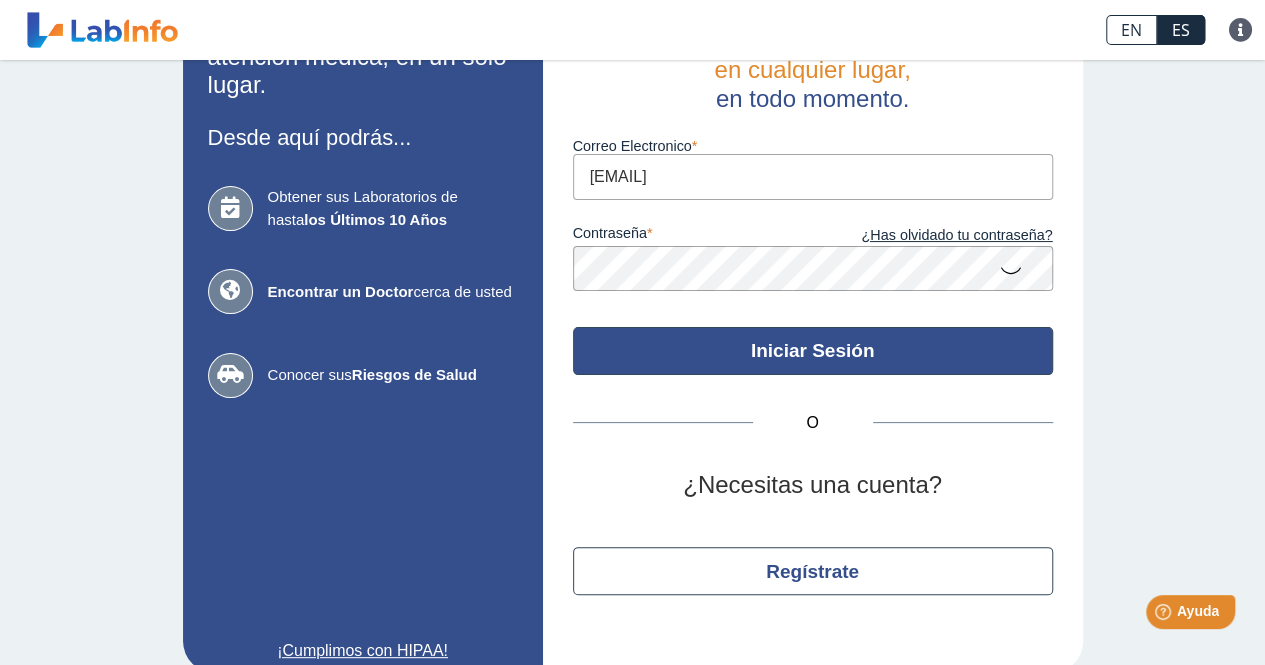 click on "Iniciar Sesión" 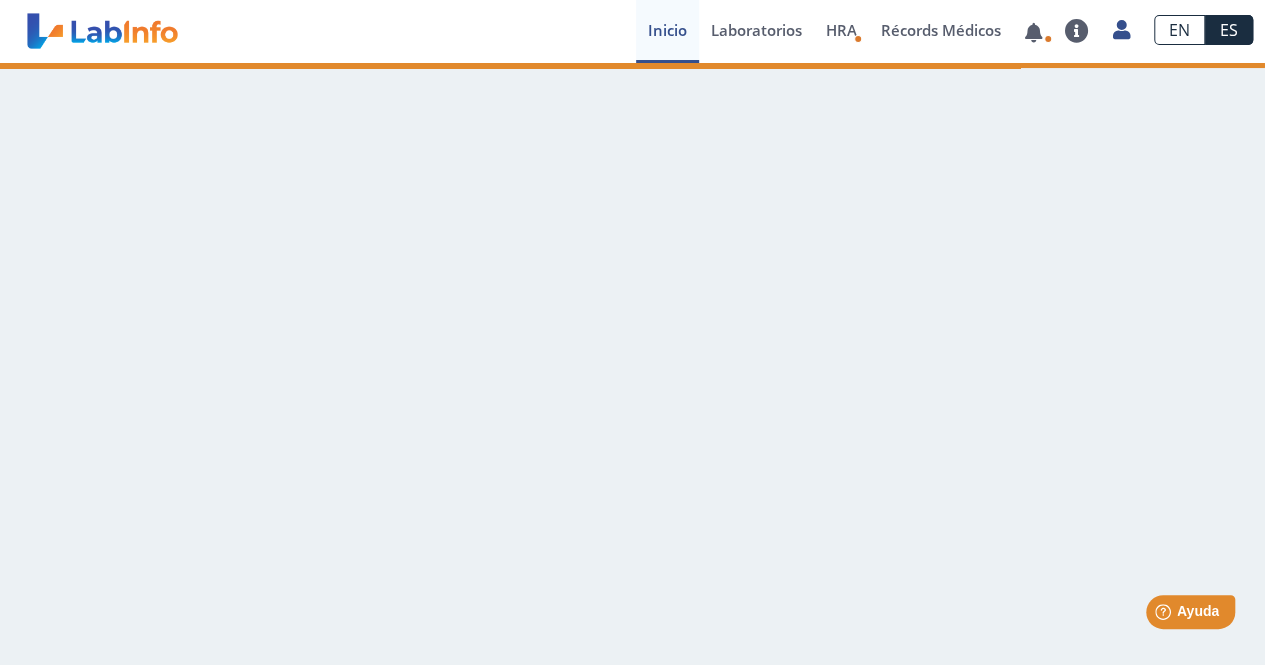 scroll, scrollTop: 0, scrollLeft: 0, axis: both 